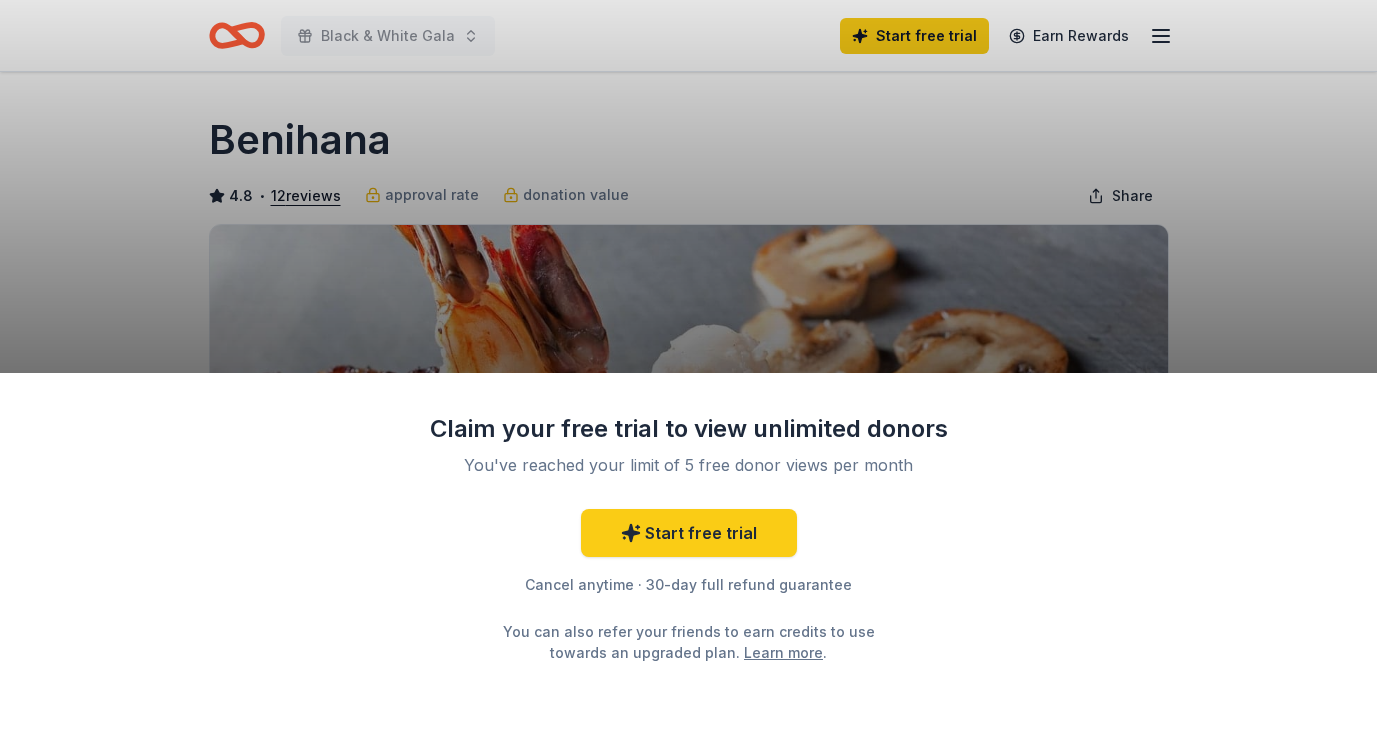 scroll, scrollTop: 0, scrollLeft: 0, axis: both 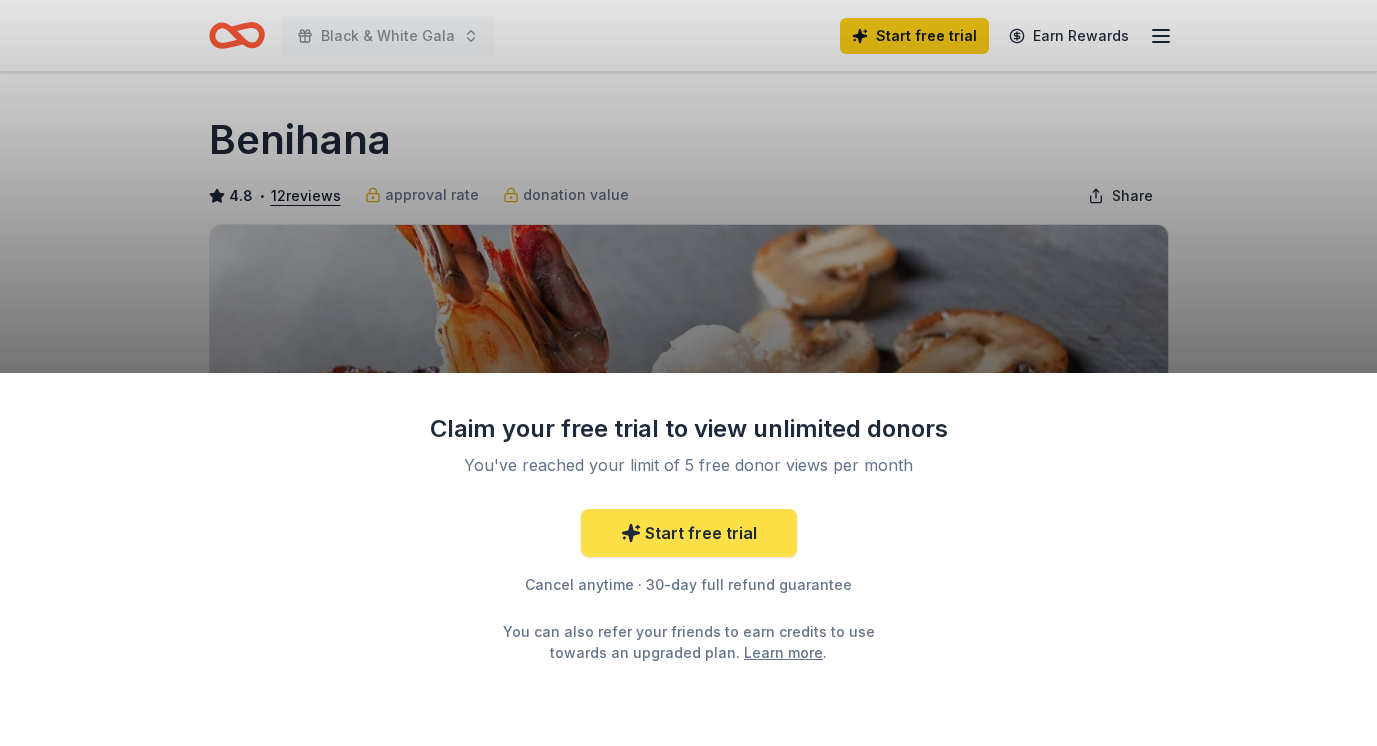 click on "Start free  trial" at bounding box center (689, 533) 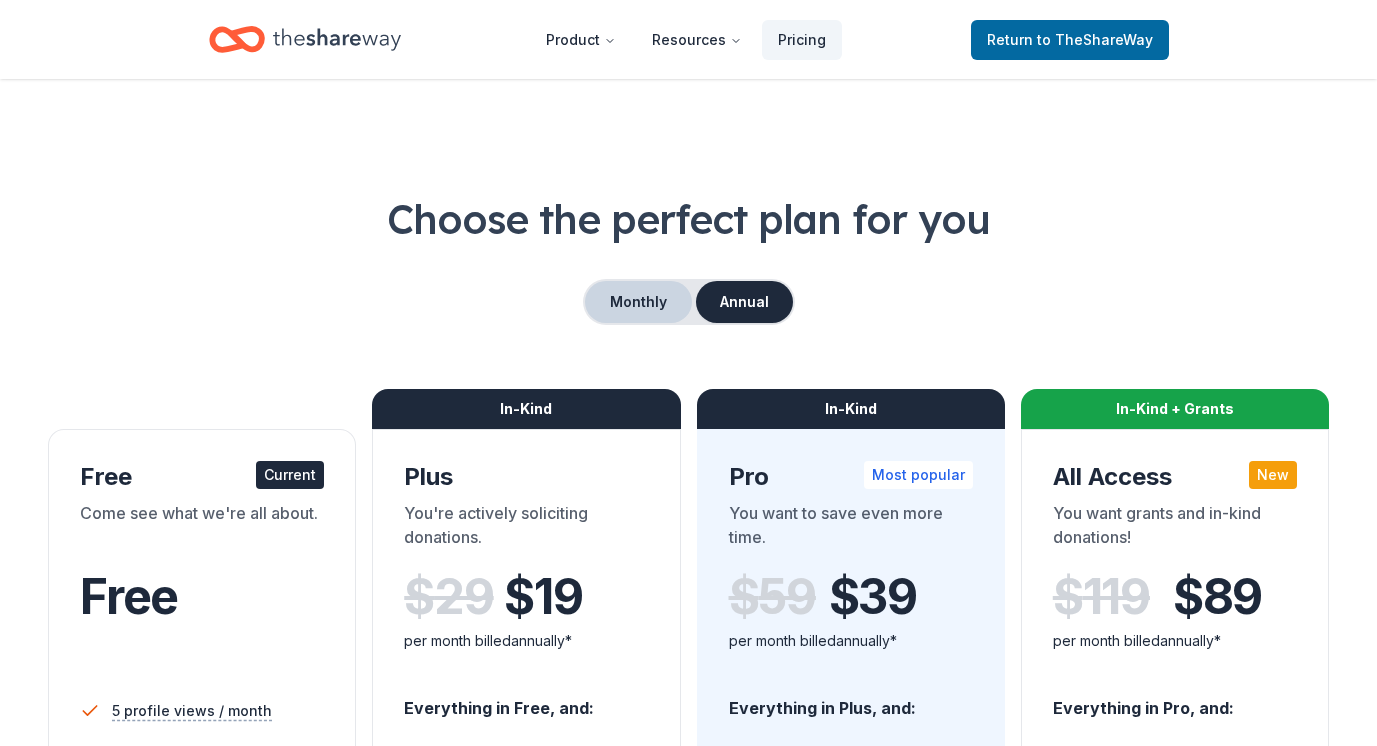 click on "Monthly" at bounding box center [638, 302] 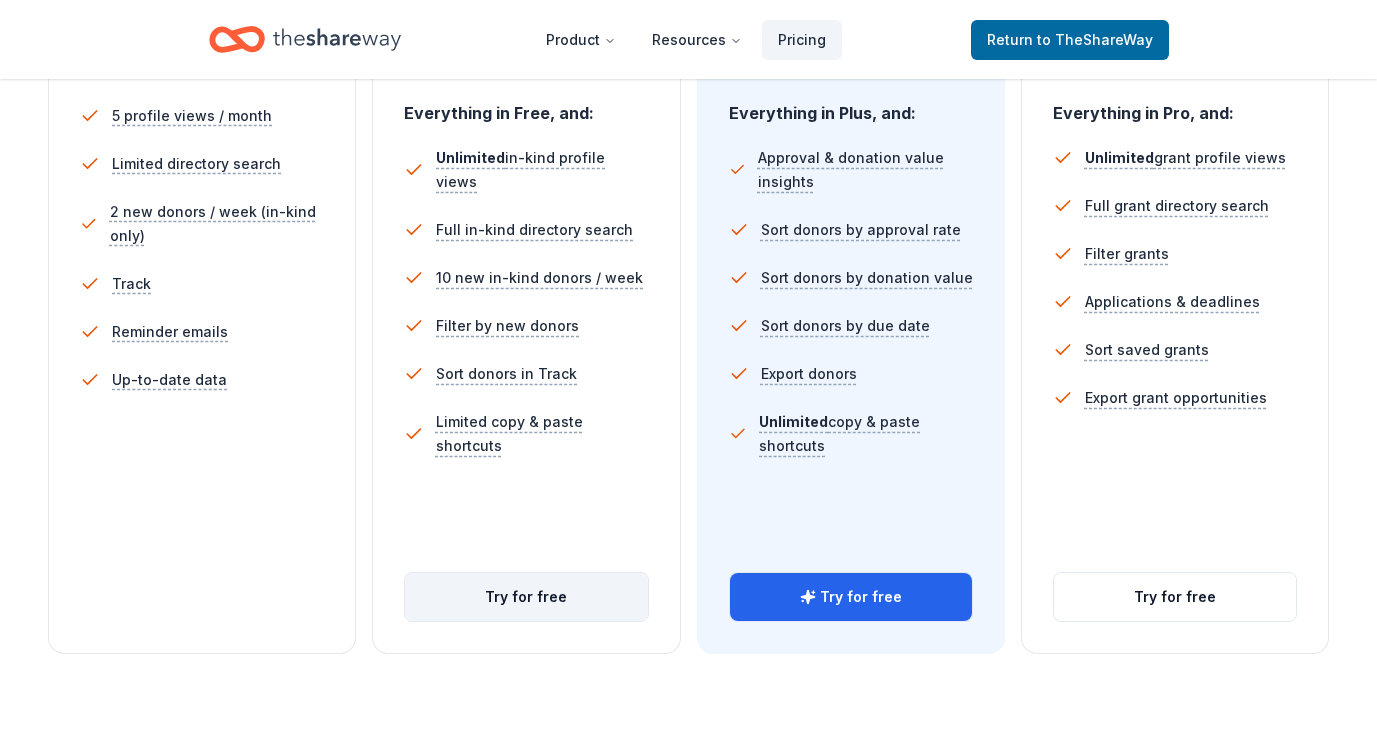 scroll, scrollTop: 607, scrollLeft: 0, axis: vertical 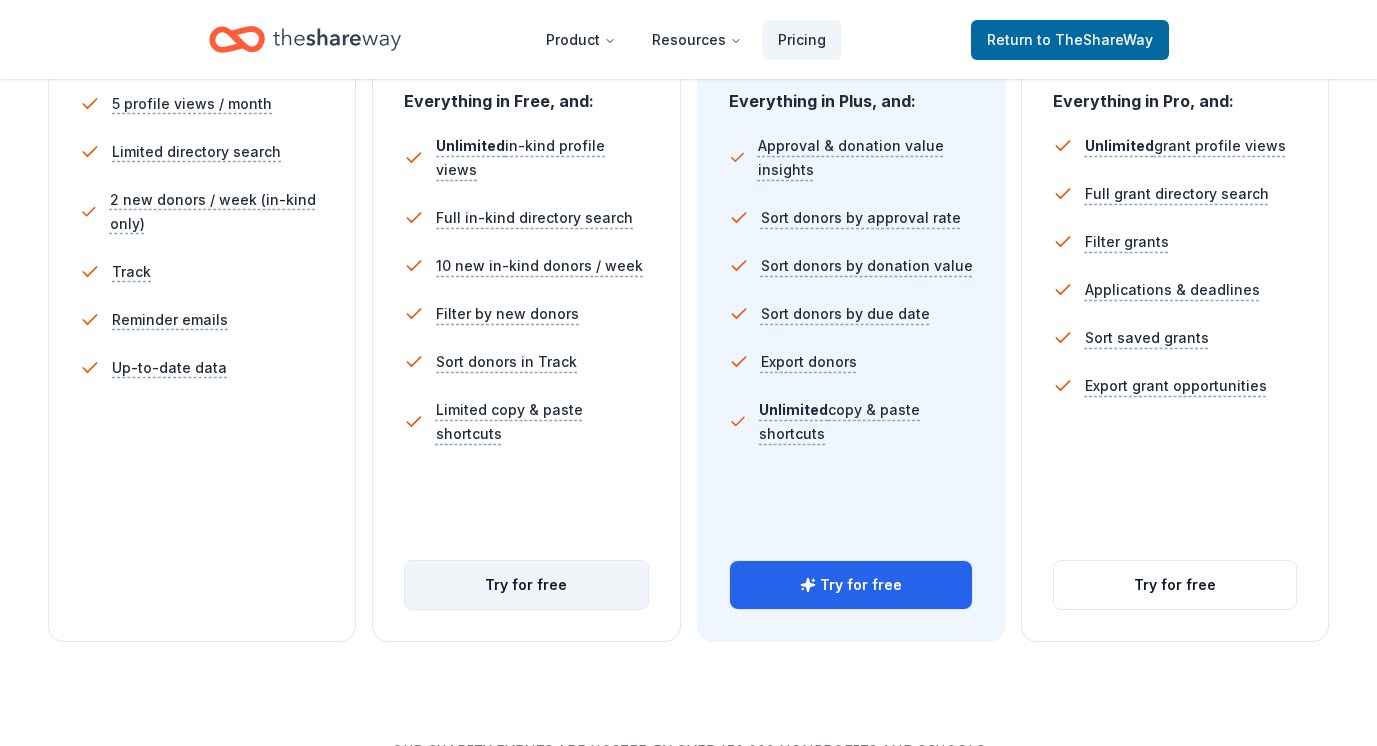 click on "Try for free" at bounding box center (526, 585) 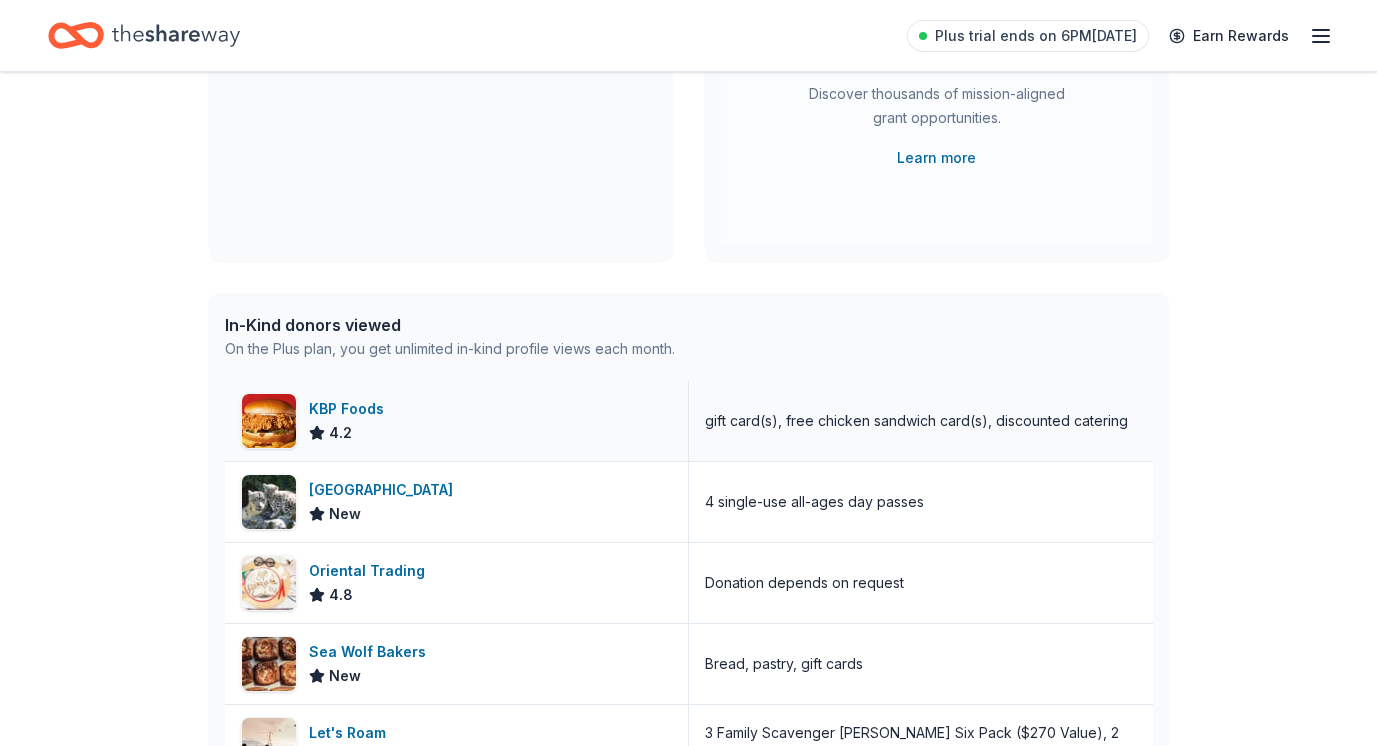 scroll, scrollTop: 313, scrollLeft: 0, axis: vertical 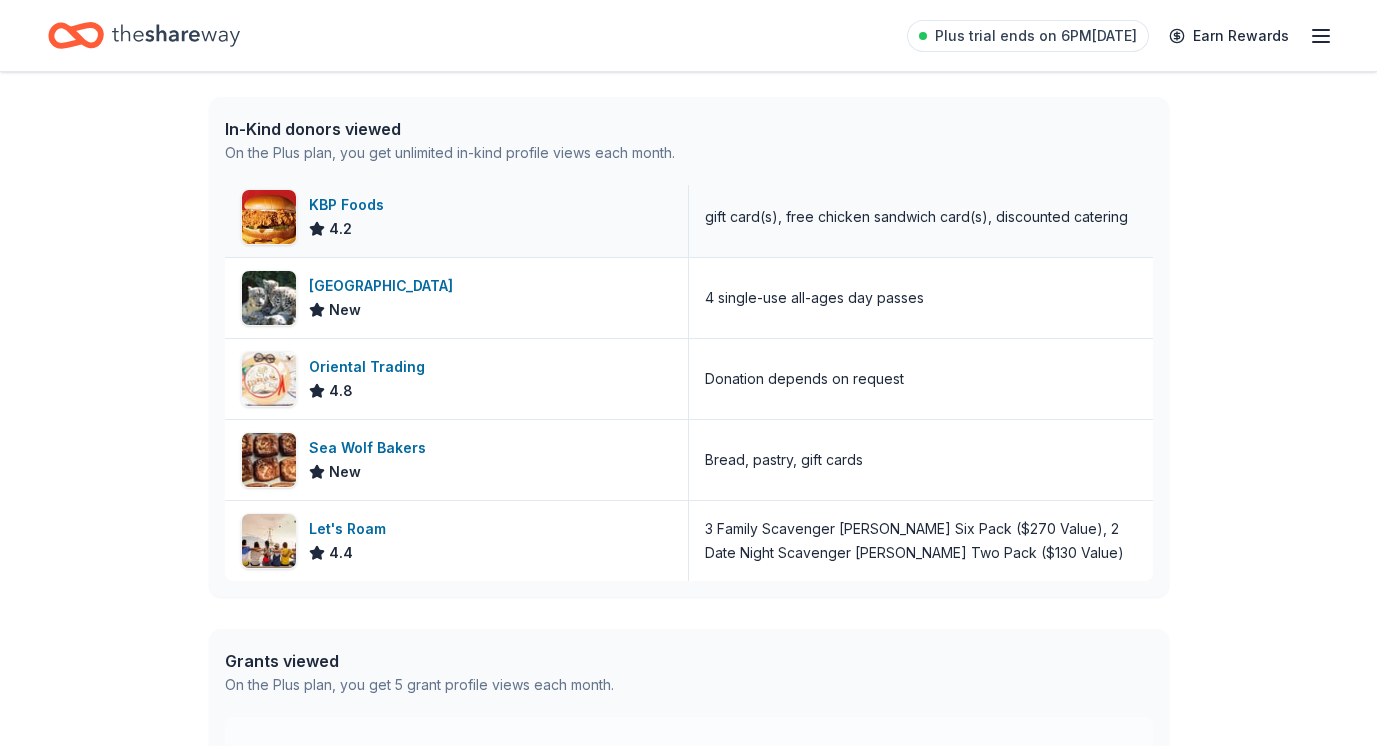 click on "KBP Foods 4.2" at bounding box center (457, 217) 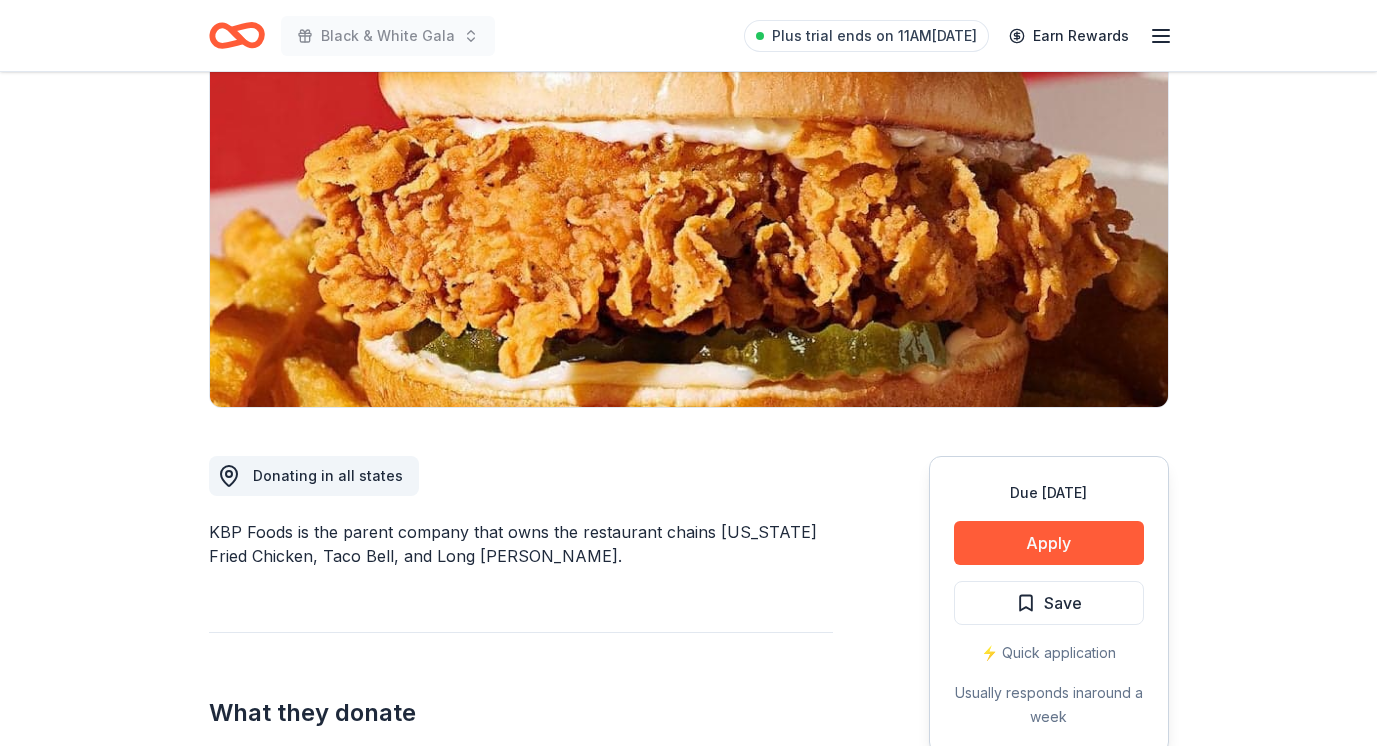 scroll, scrollTop: 230, scrollLeft: 0, axis: vertical 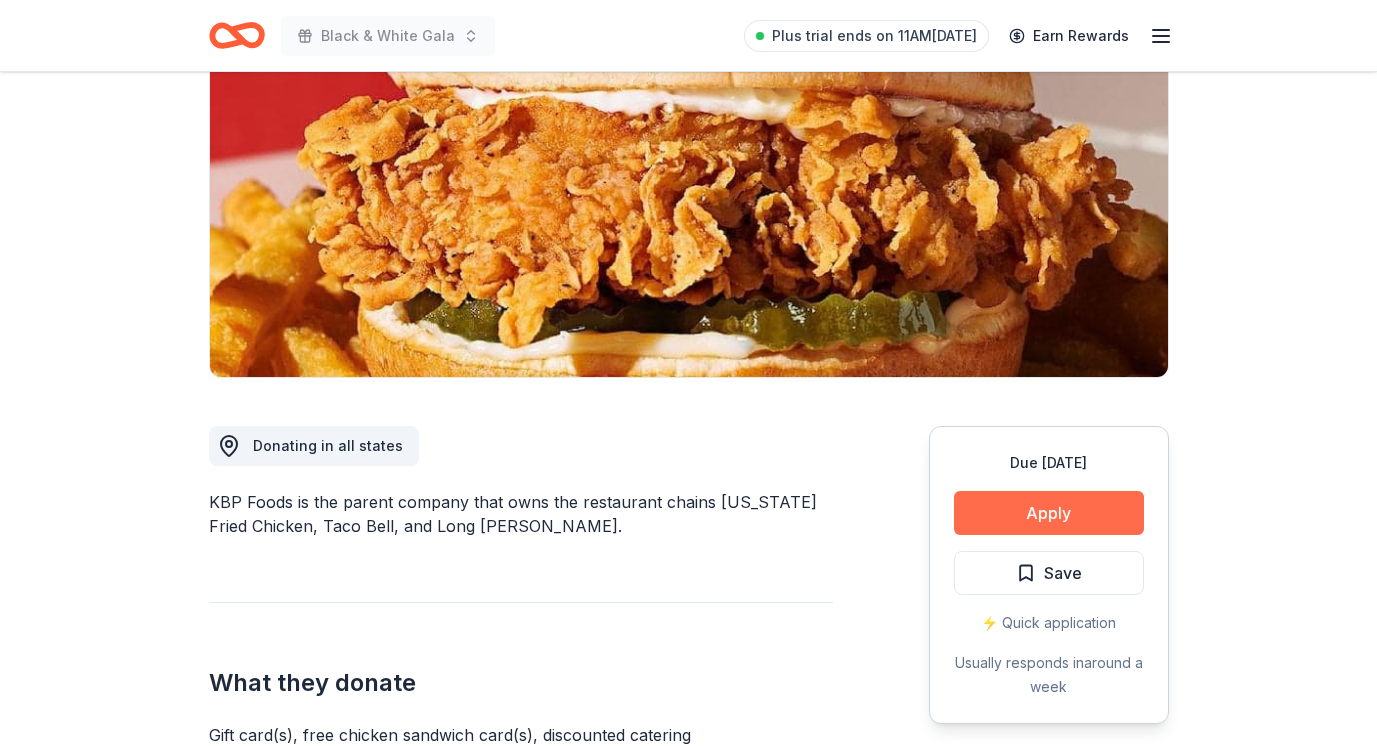 click on "Apply" at bounding box center (1049, 513) 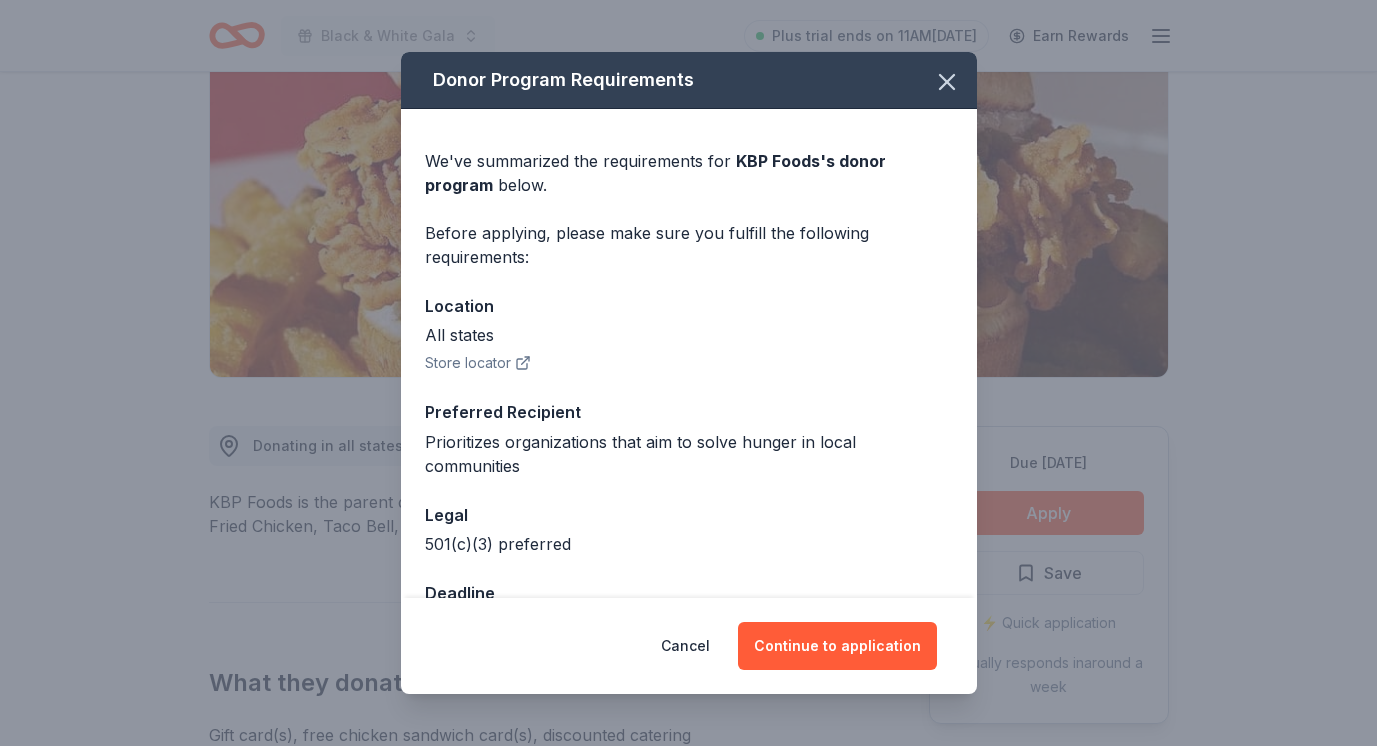 scroll, scrollTop: 40, scrollLeft: 0, axis: vertical 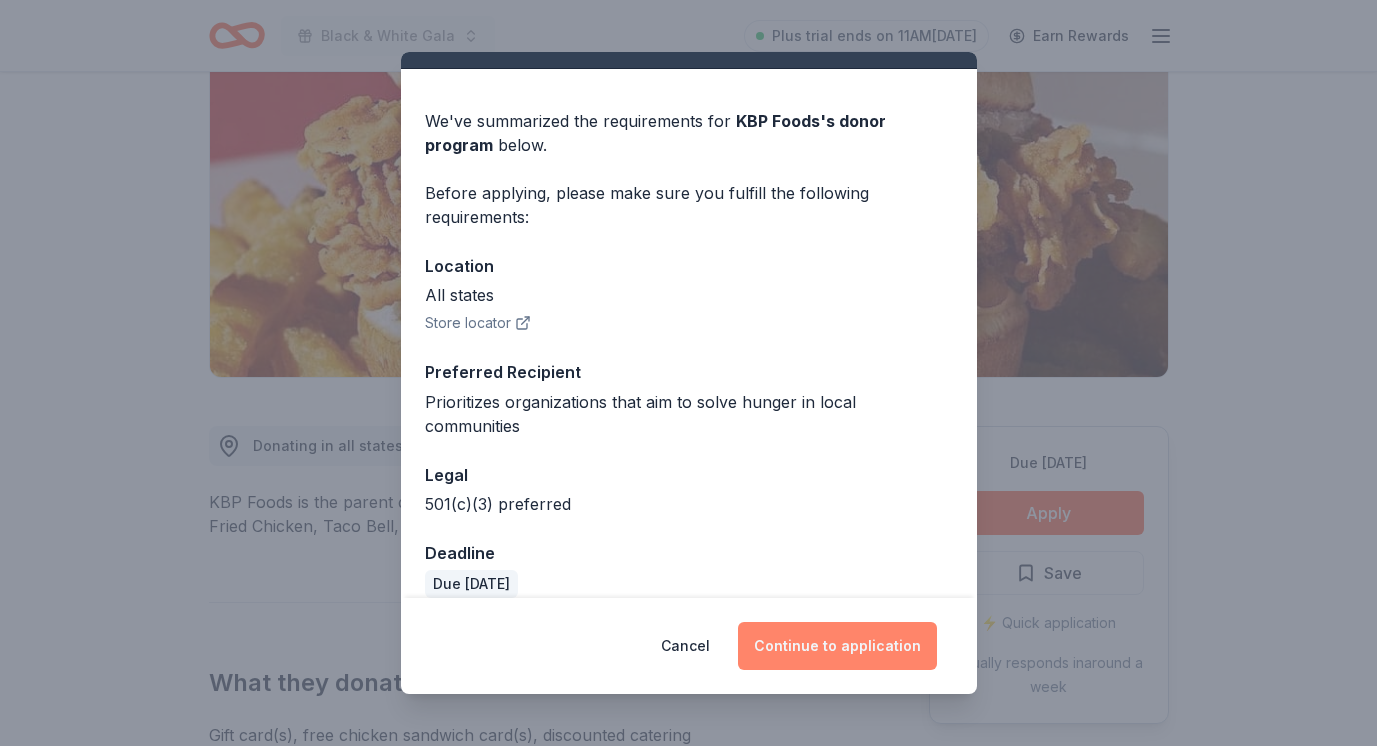 click on "Continue to application" at bounding box center [837, 646] 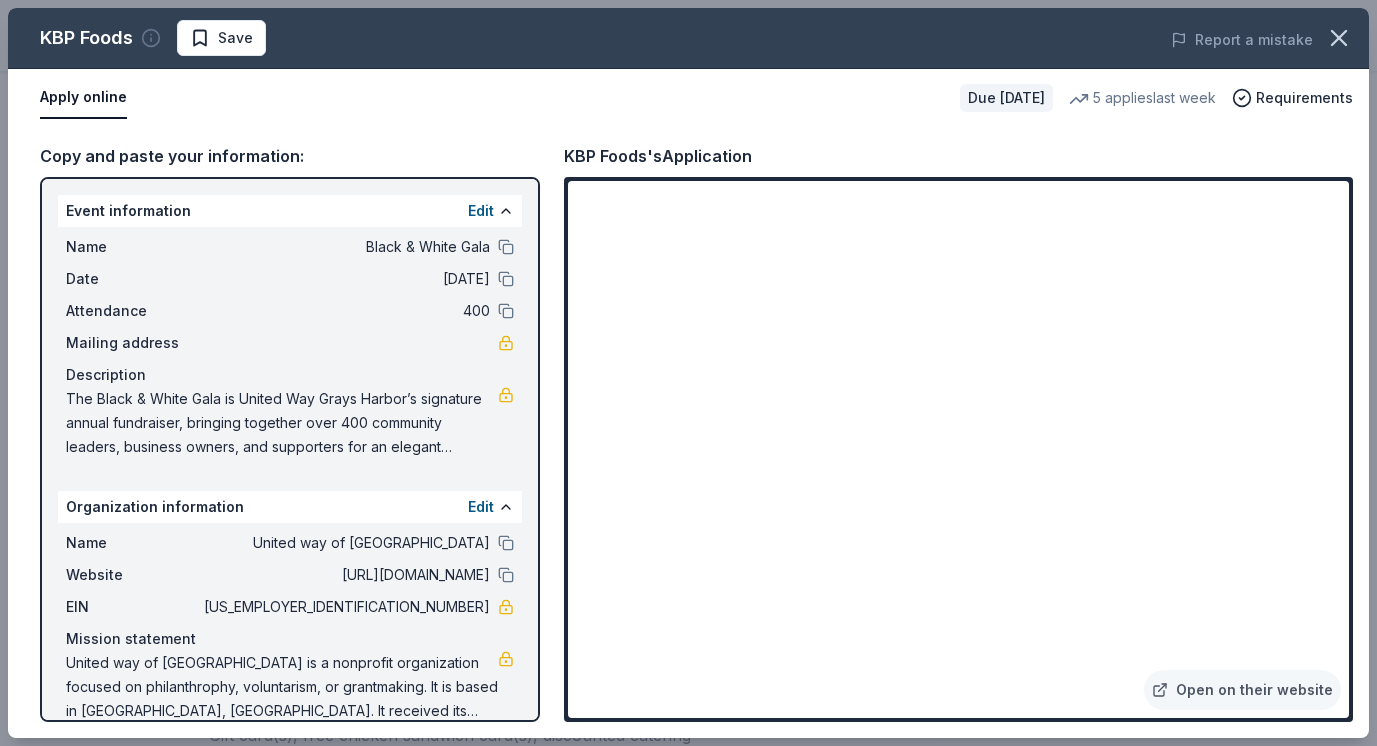 click 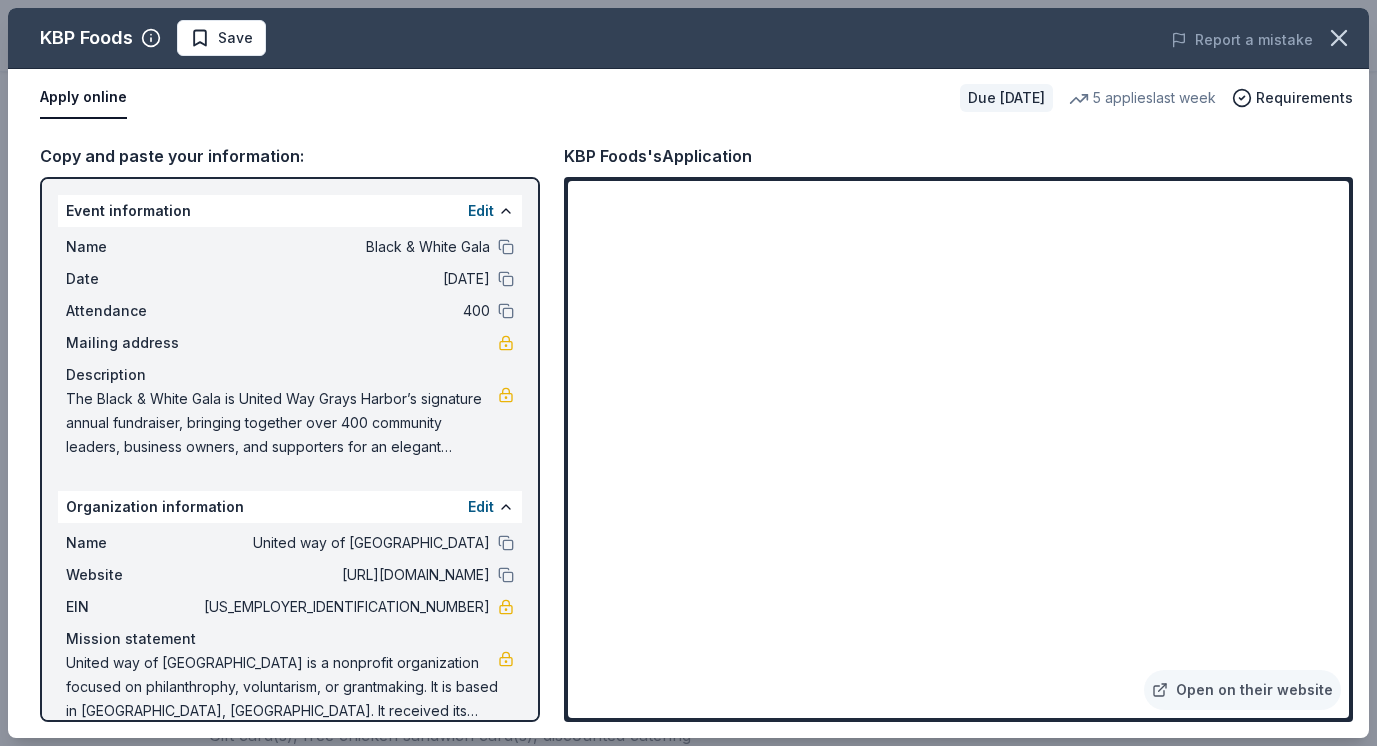 click on "KBP Foods" at bounding box center (86, 38) 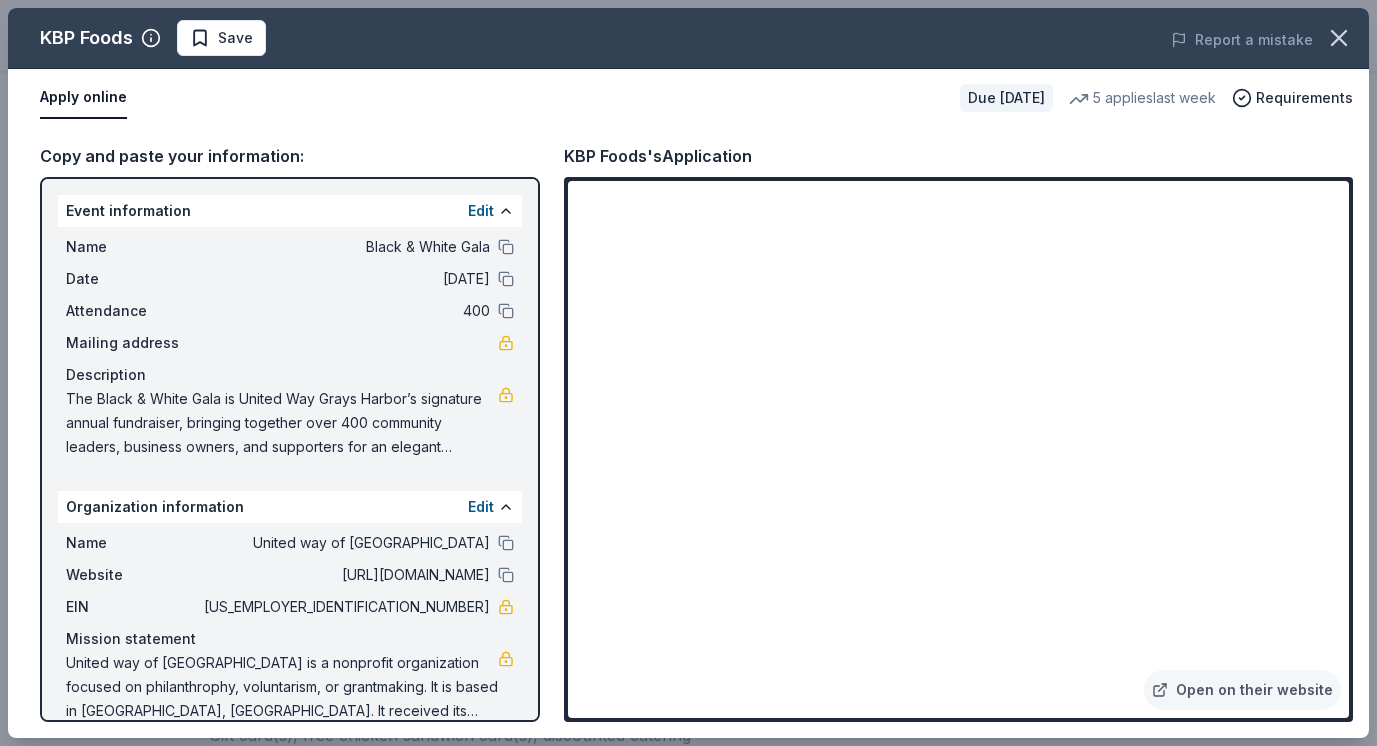 click on "KBP Foods" at bounding box center (86, 38) 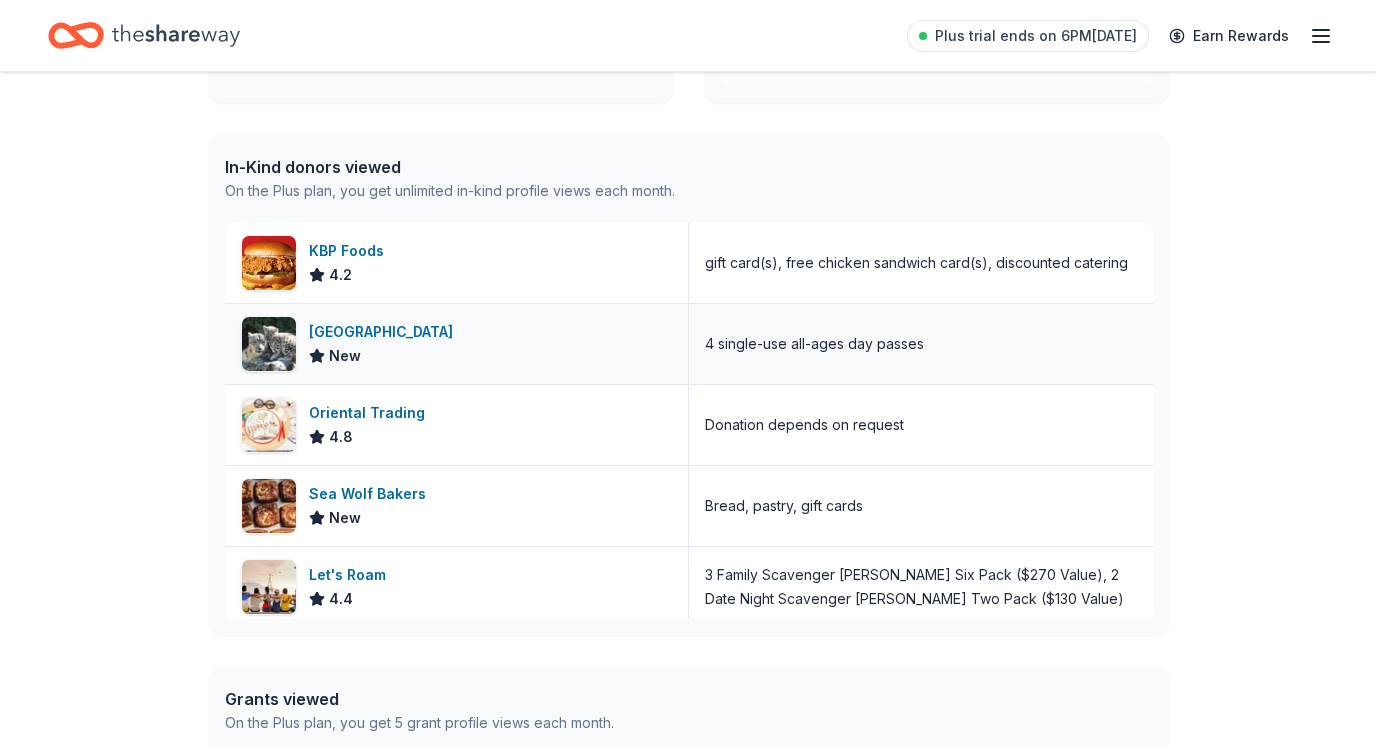 scroll, scrollTop: 475, scrollLeft: 0, axis: vertical 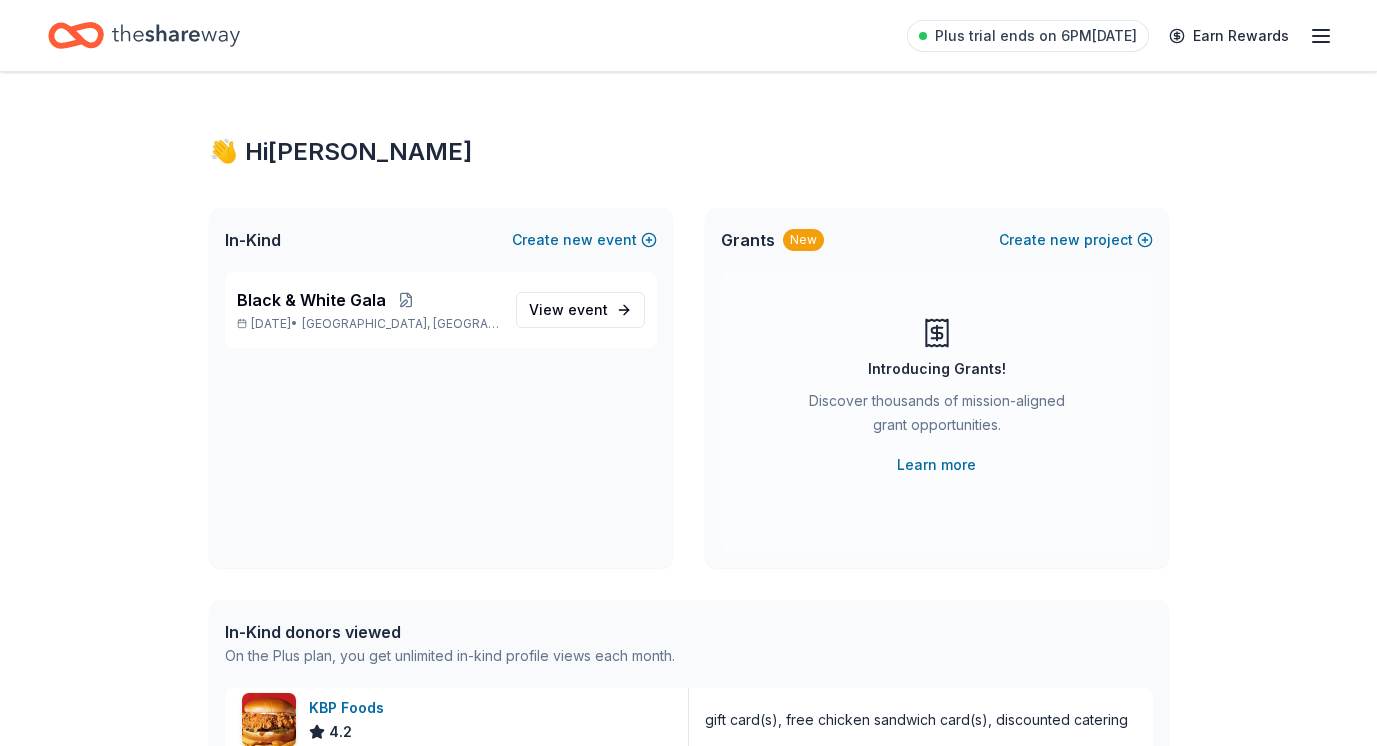 click 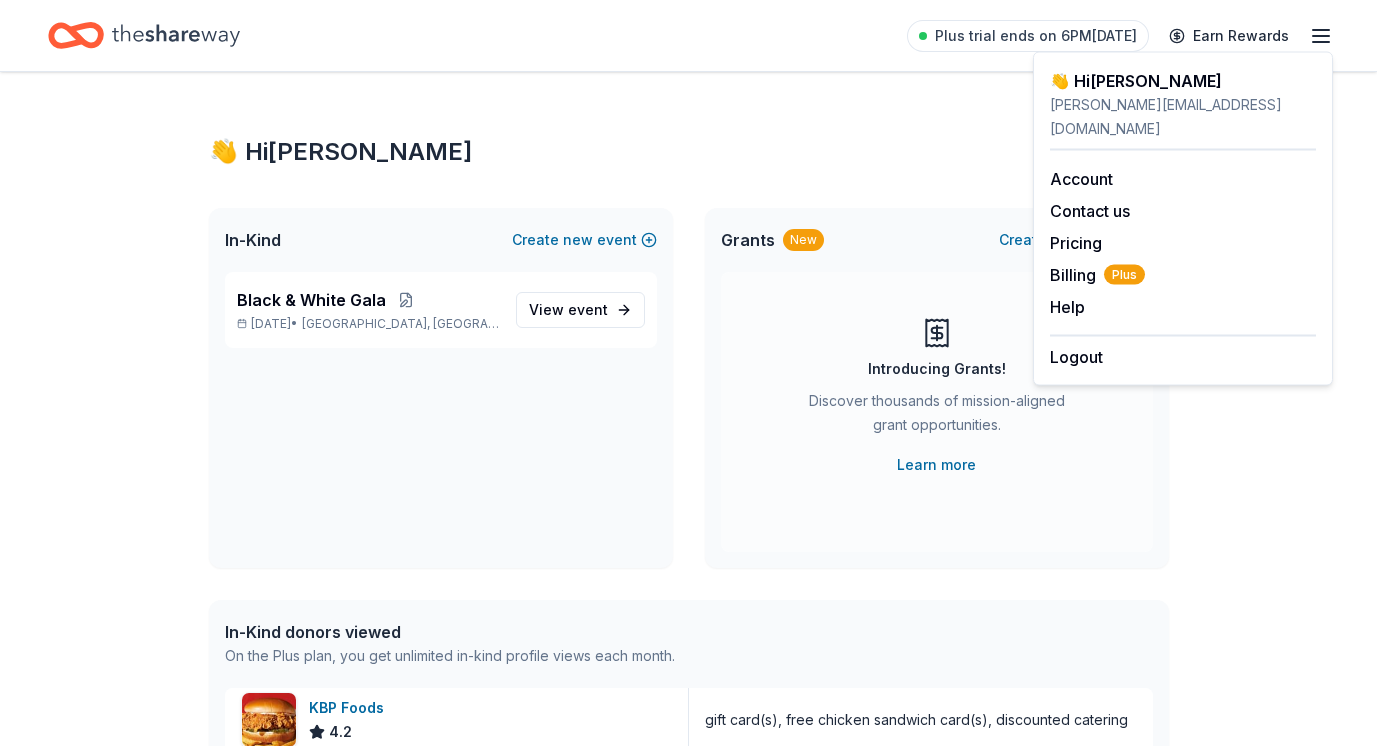 click on "Black & White Gala Jan 31, 2026  •  Aberdeen, WA View   event" at bounding box center [441, 420] 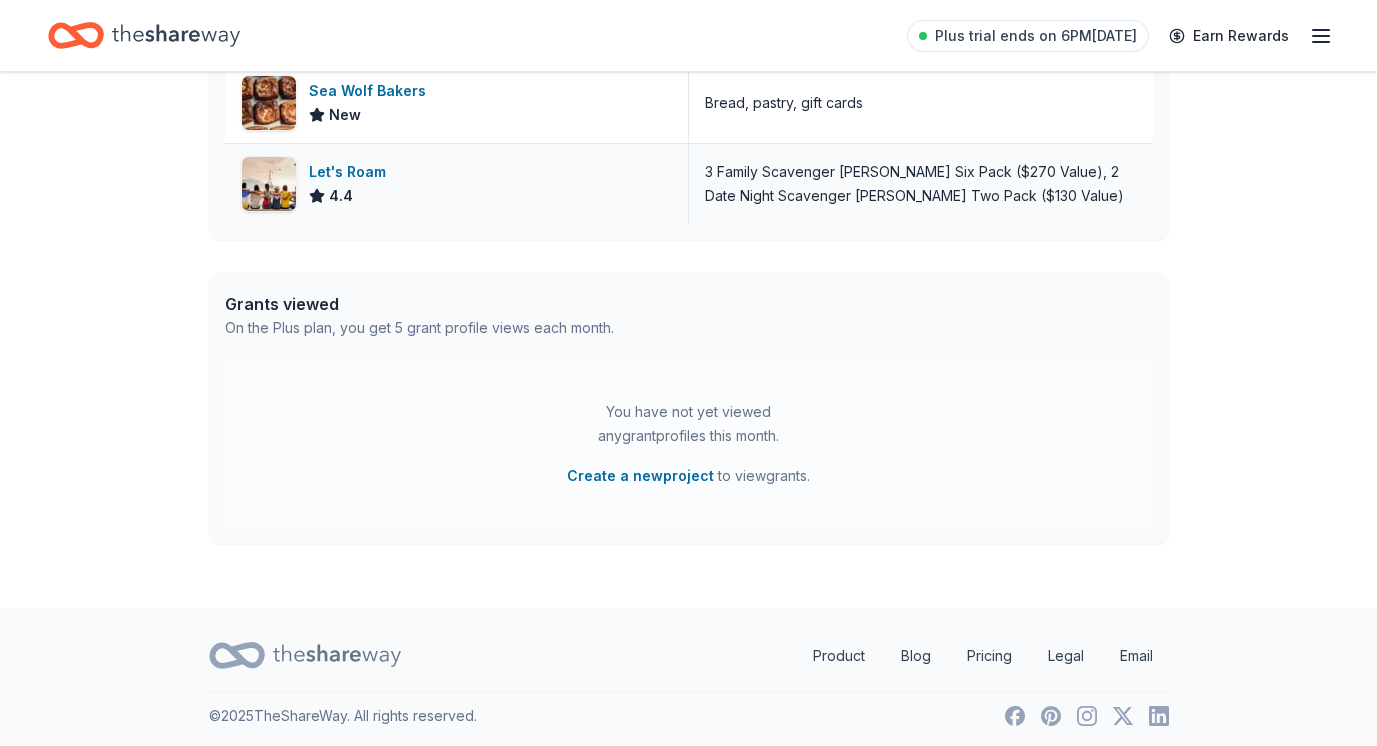 scroll, scrollTop: 866, scrollLeft: 0, axis: vertical 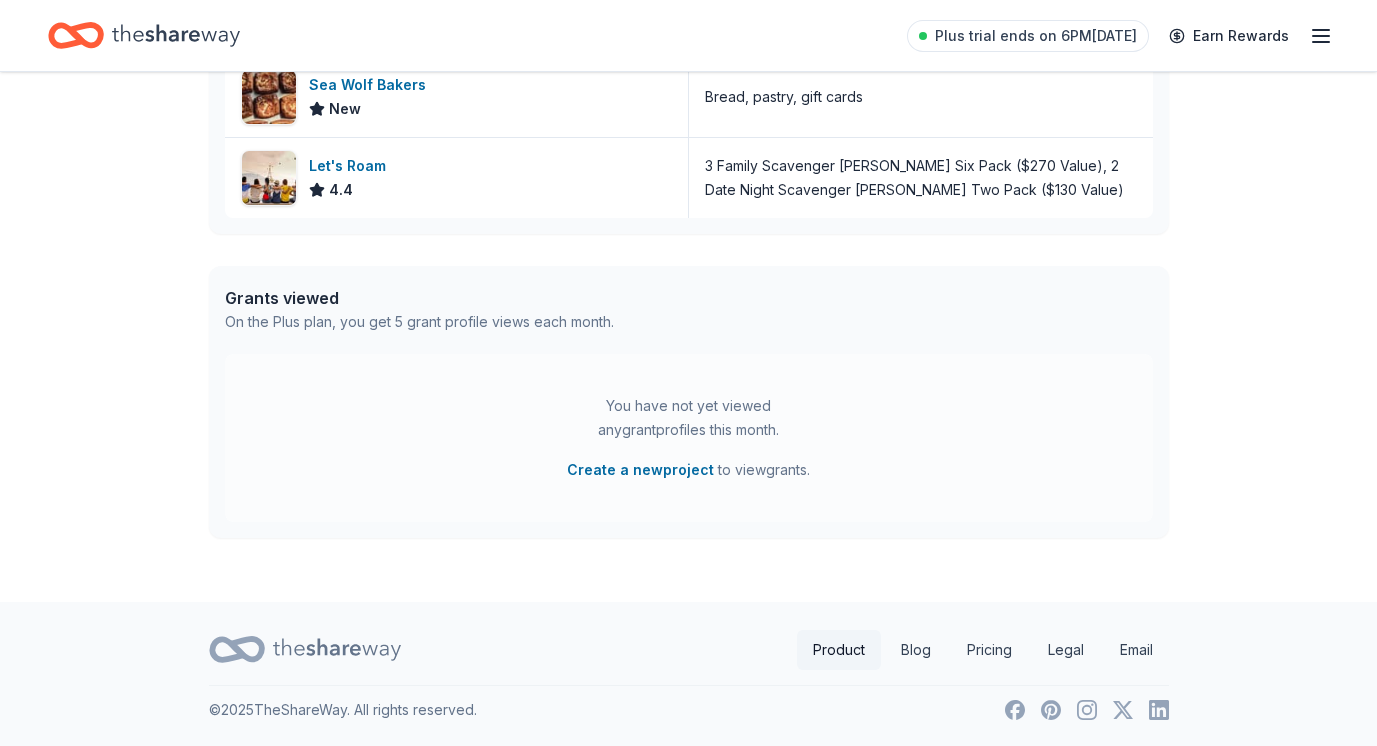 click on "Product" at bounding box center [839, 650] 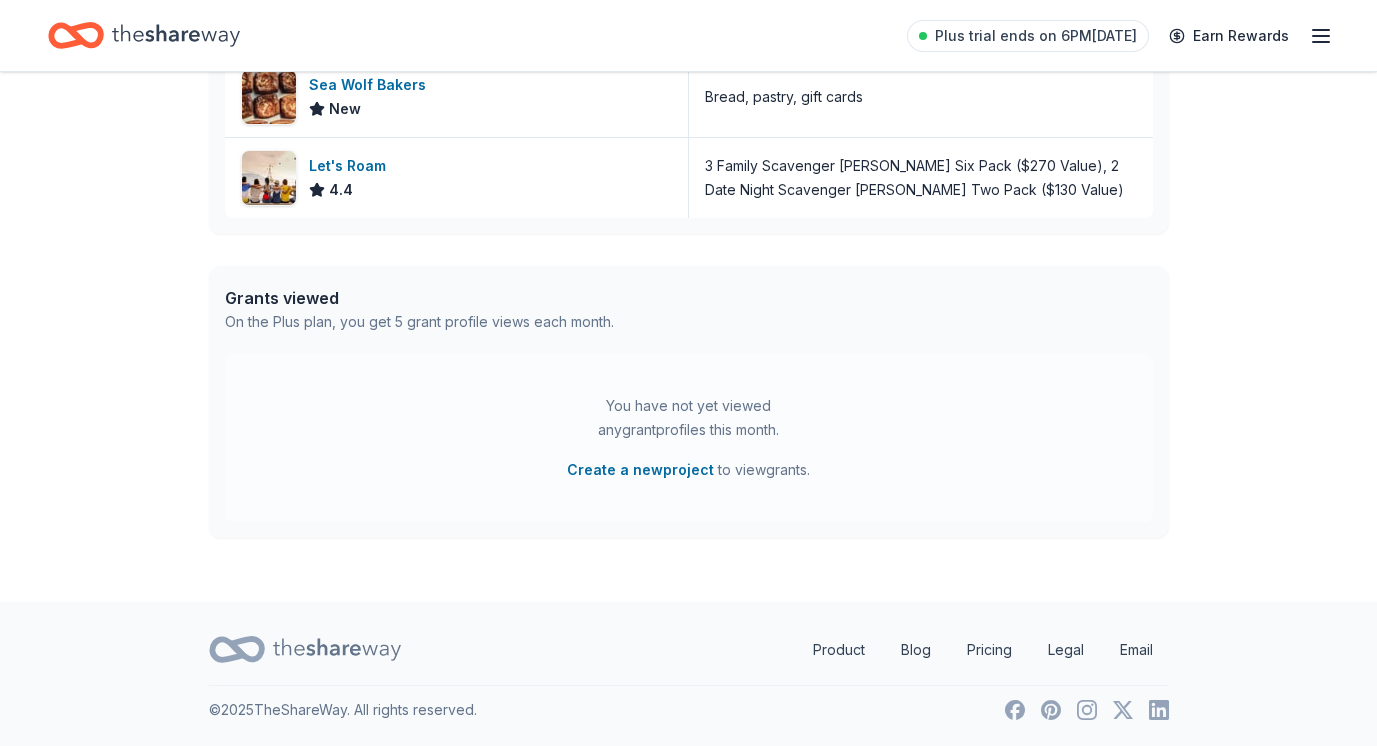 scroll, scrollTop: 0, scrollLeft: 0, axis: both 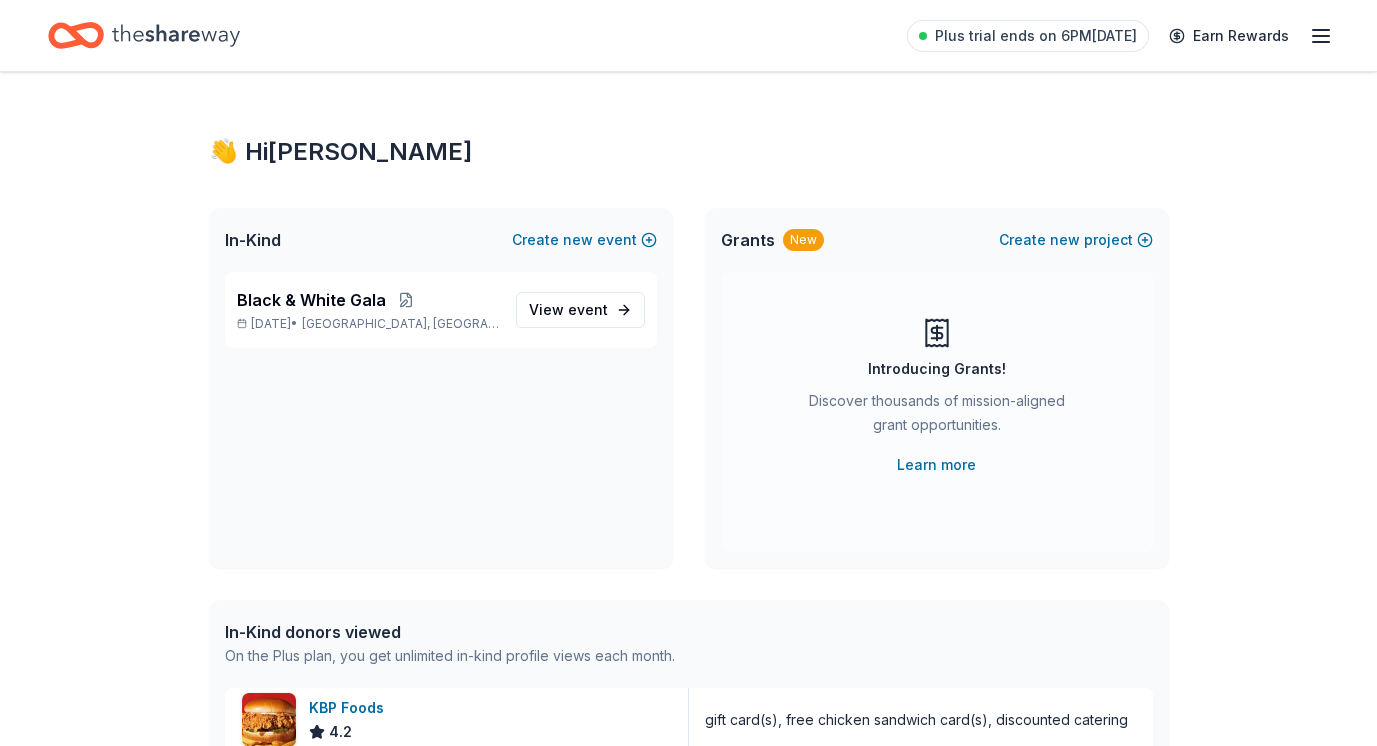 click 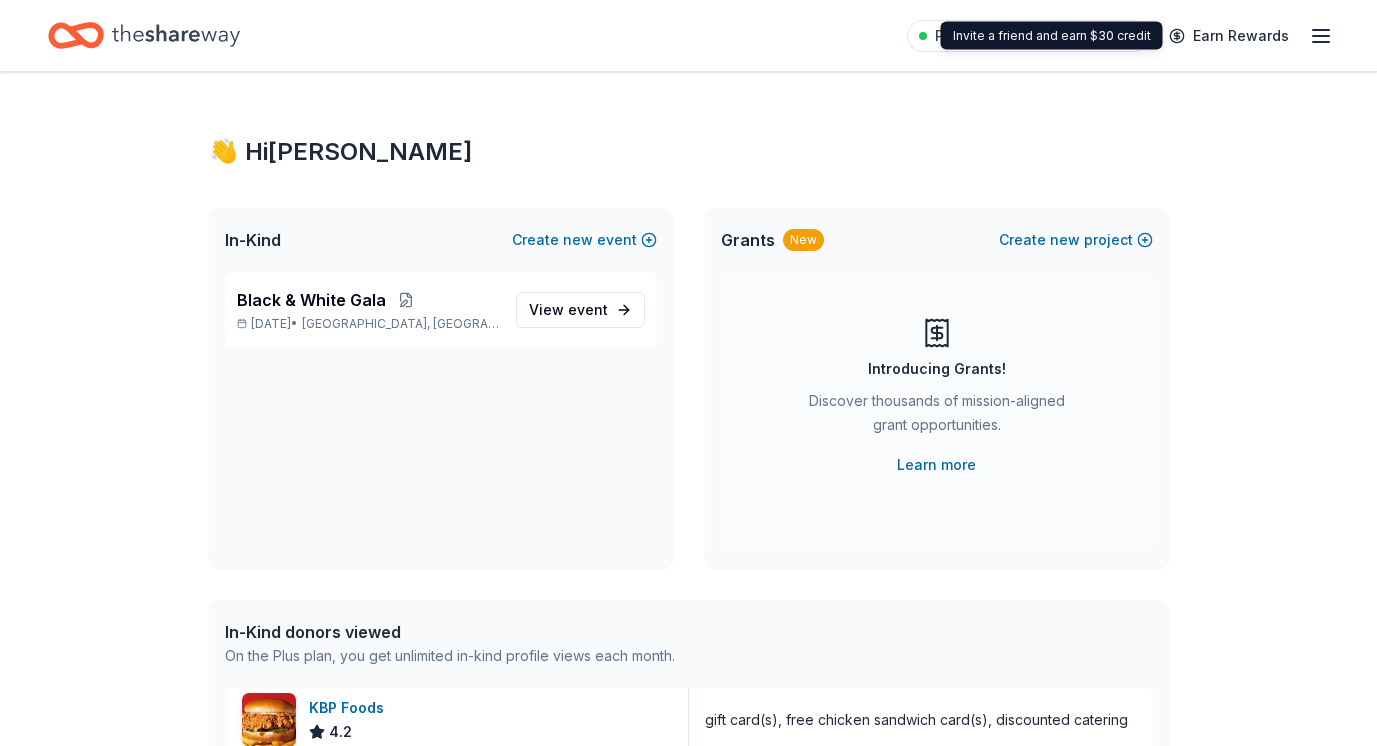 click on "Plus trial ends on 6PM, 7/18 Earn Rewards" at bounding box center [1120, 35] 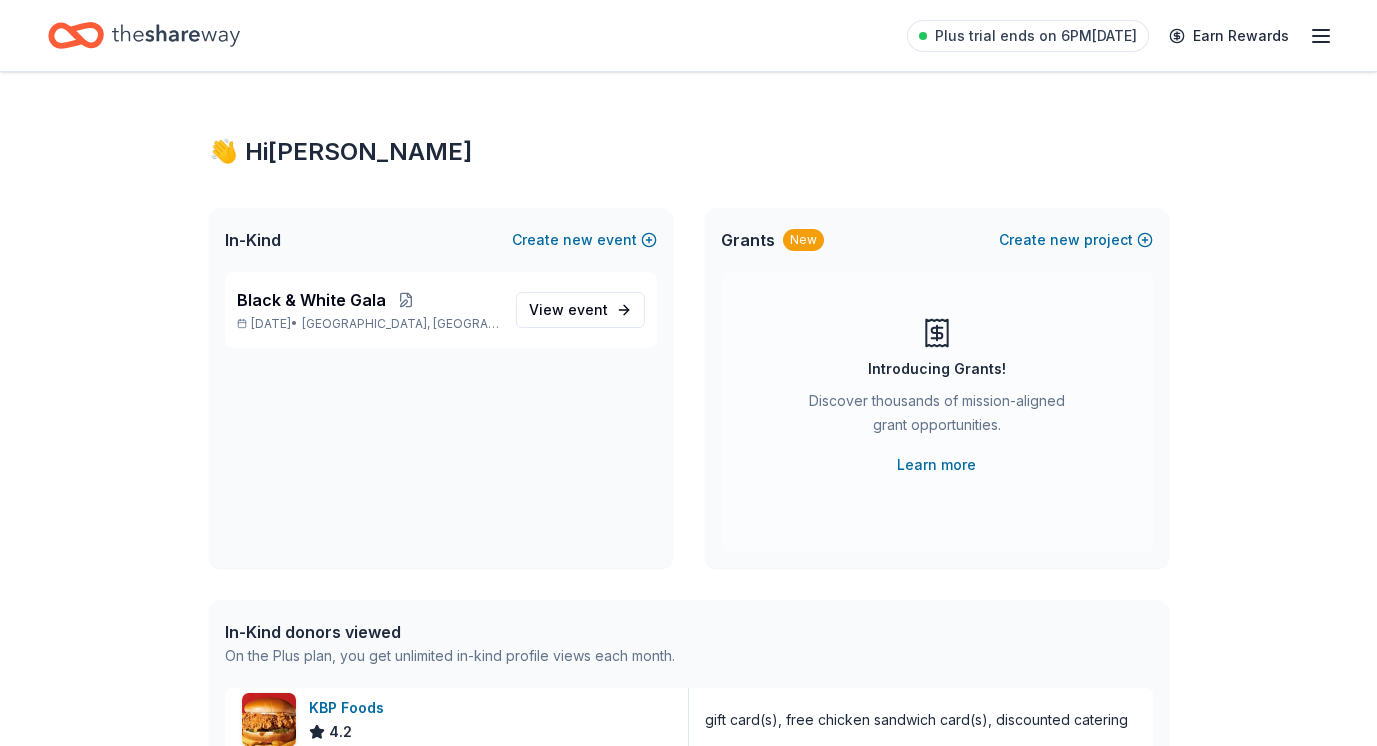 click 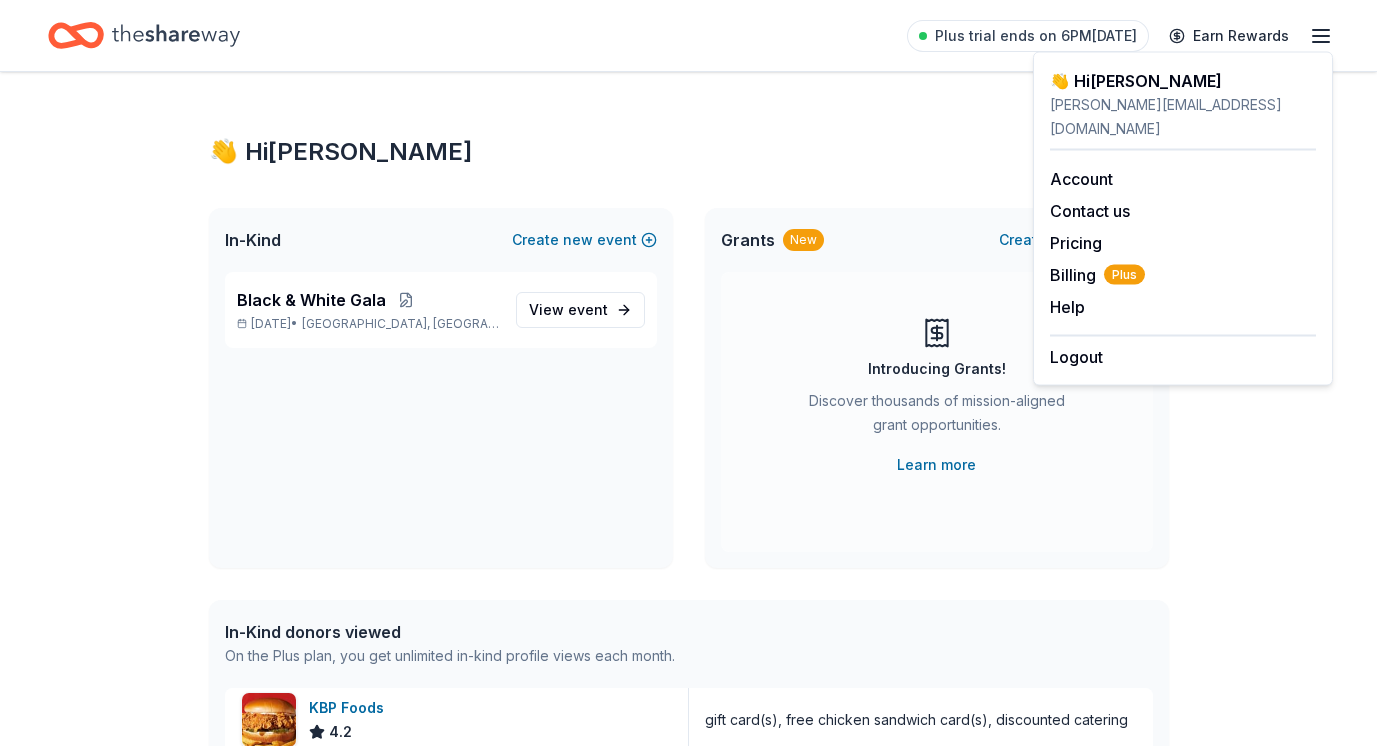 click on "Plus trial ends on 6PM, 7/18 Earn Rewards" at bounding box center (688, 35) 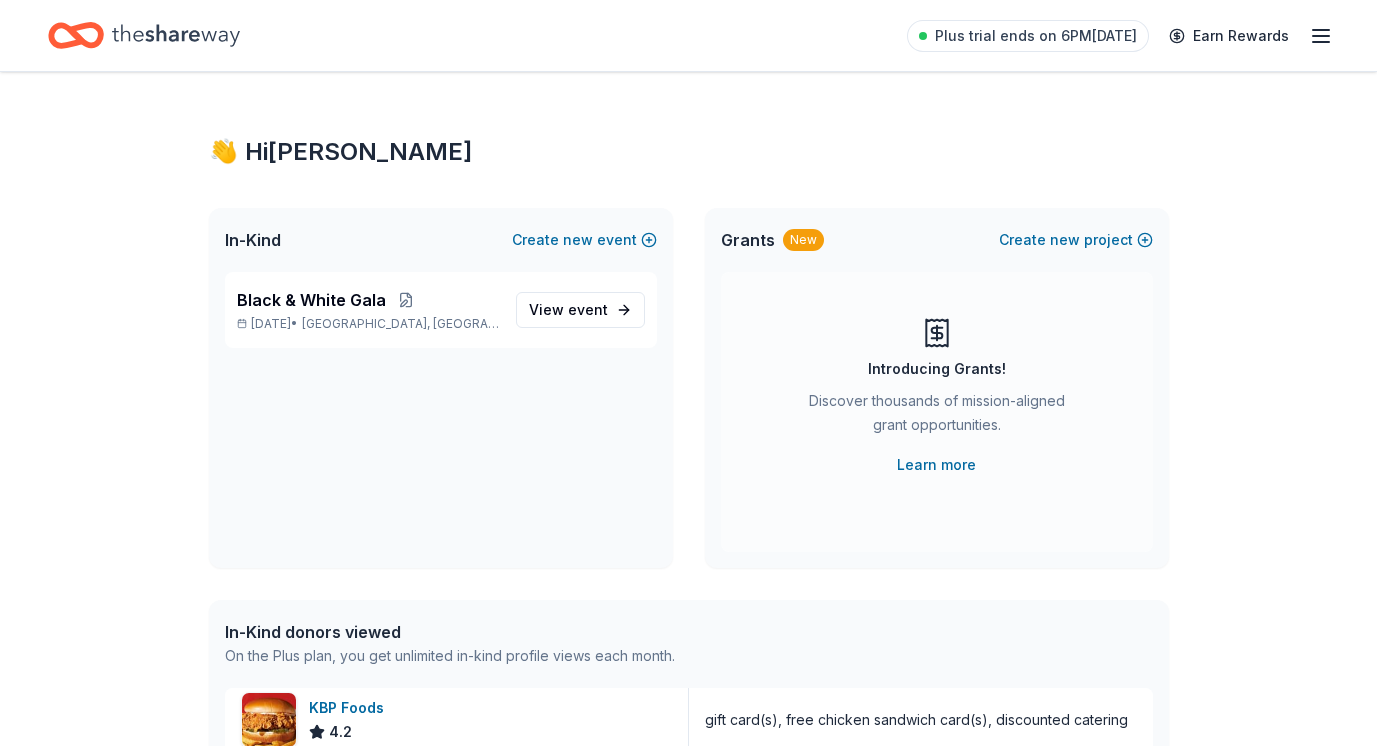 click 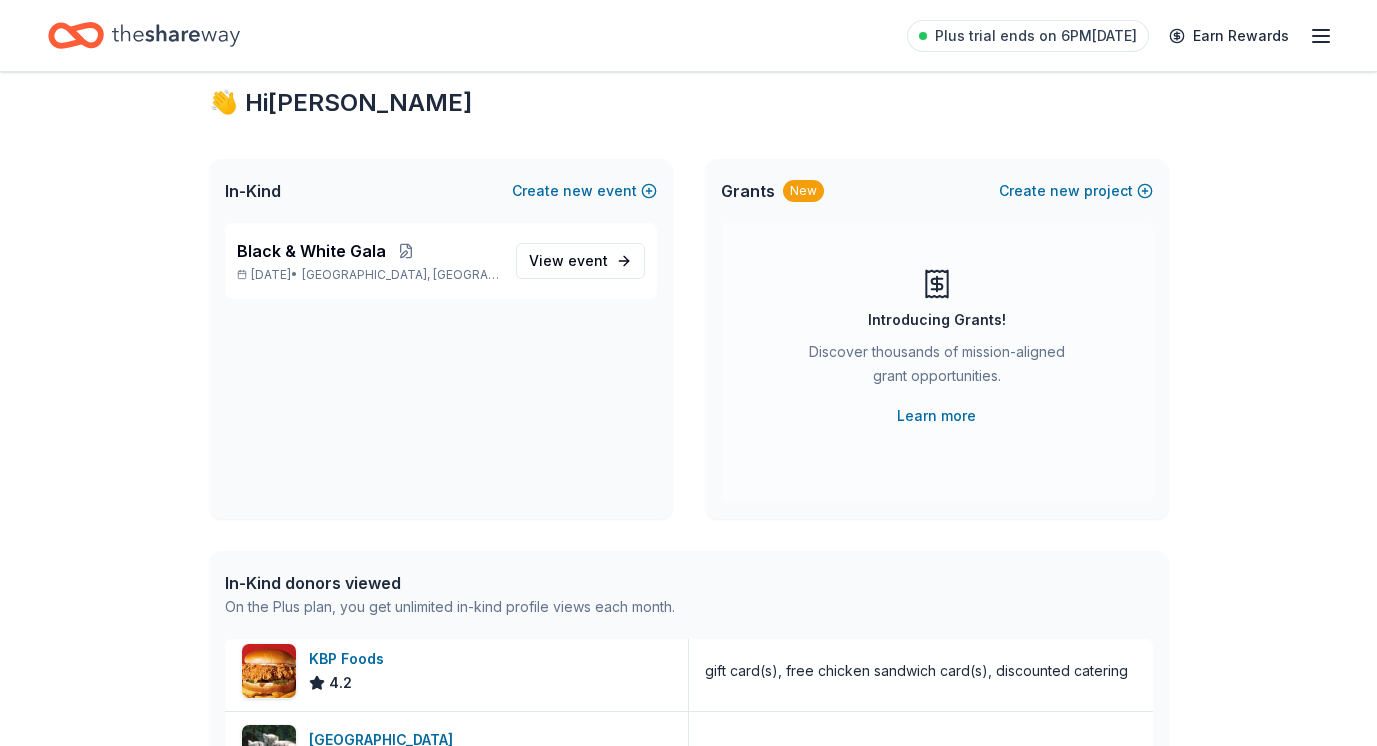 scroll, scrollTop: 0, scrollLeft: 0, axis: both 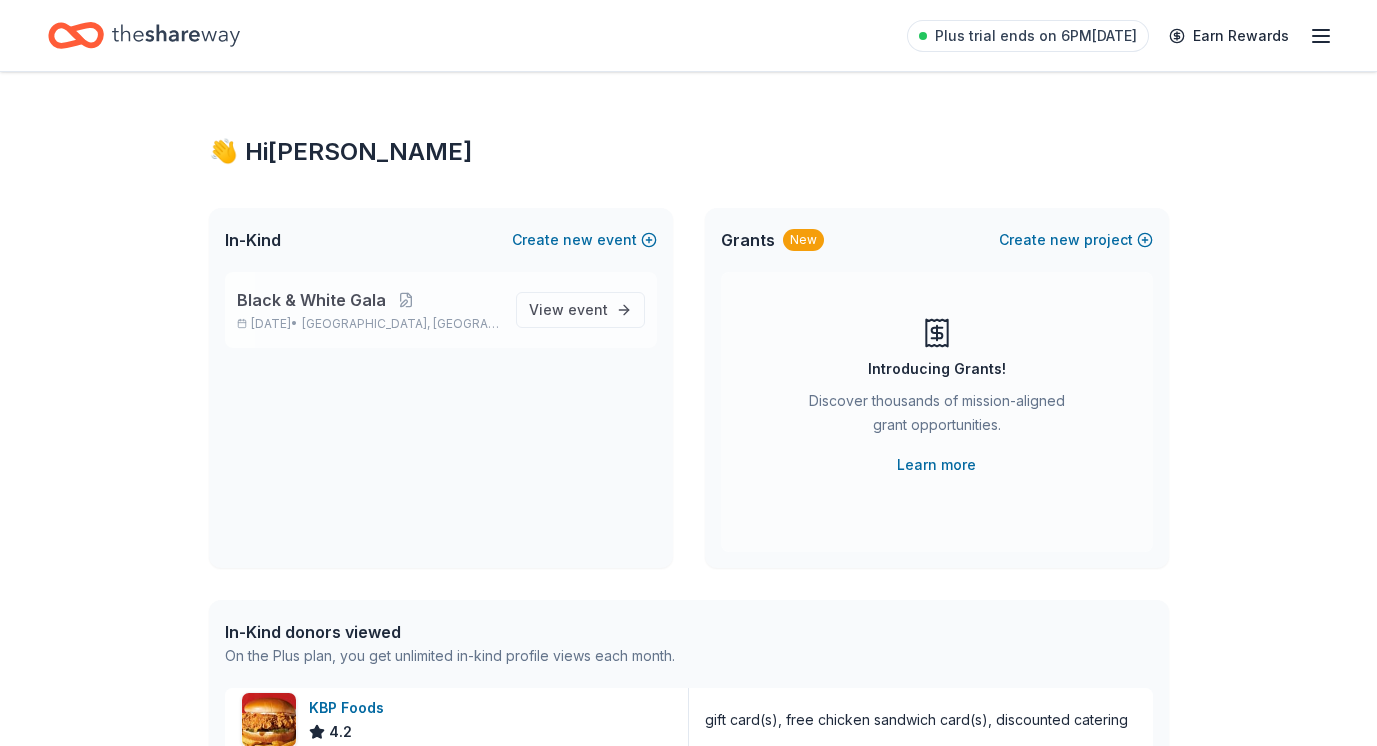 click on "Black & White Gala" at bounding box center [368, 300] 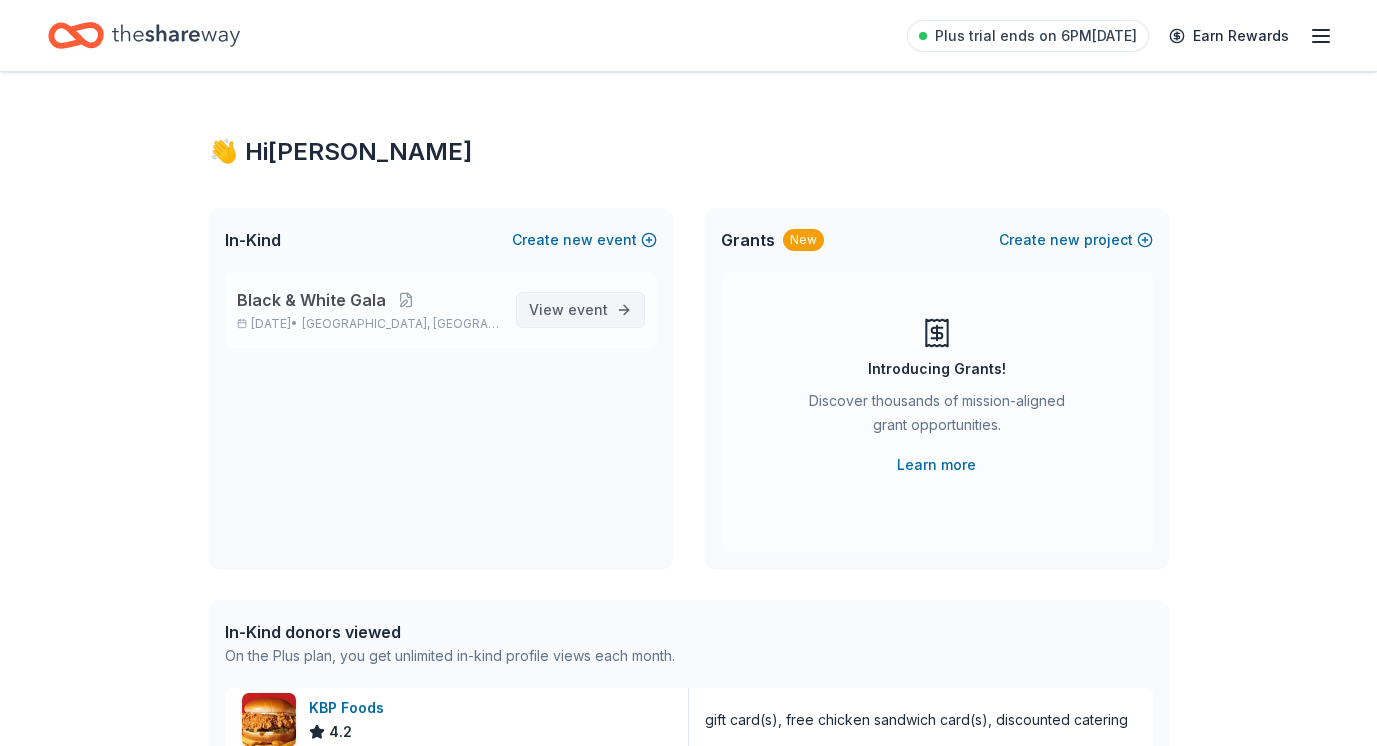 click on "View   event" at bounding box center [568, 310] 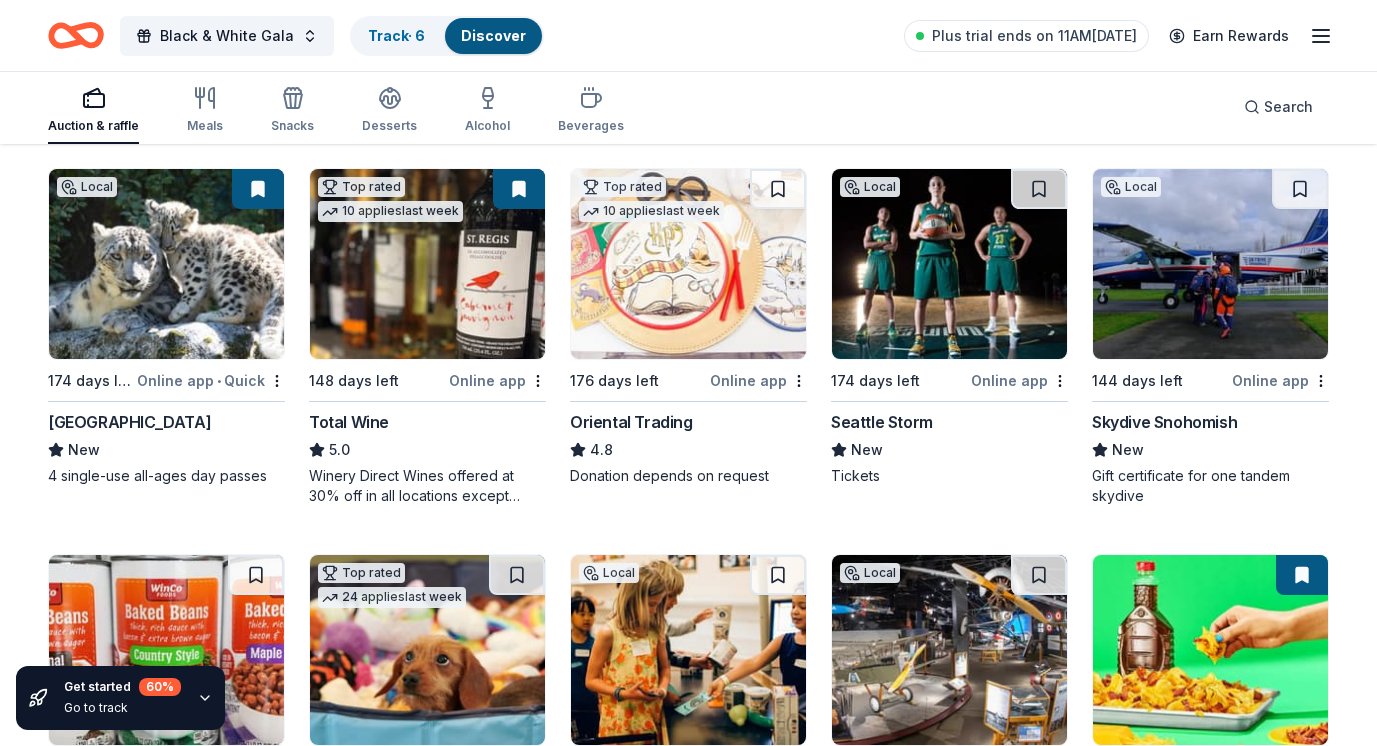 scroll, scrollTop: 254, scrollLeft: 0, axis: vertical 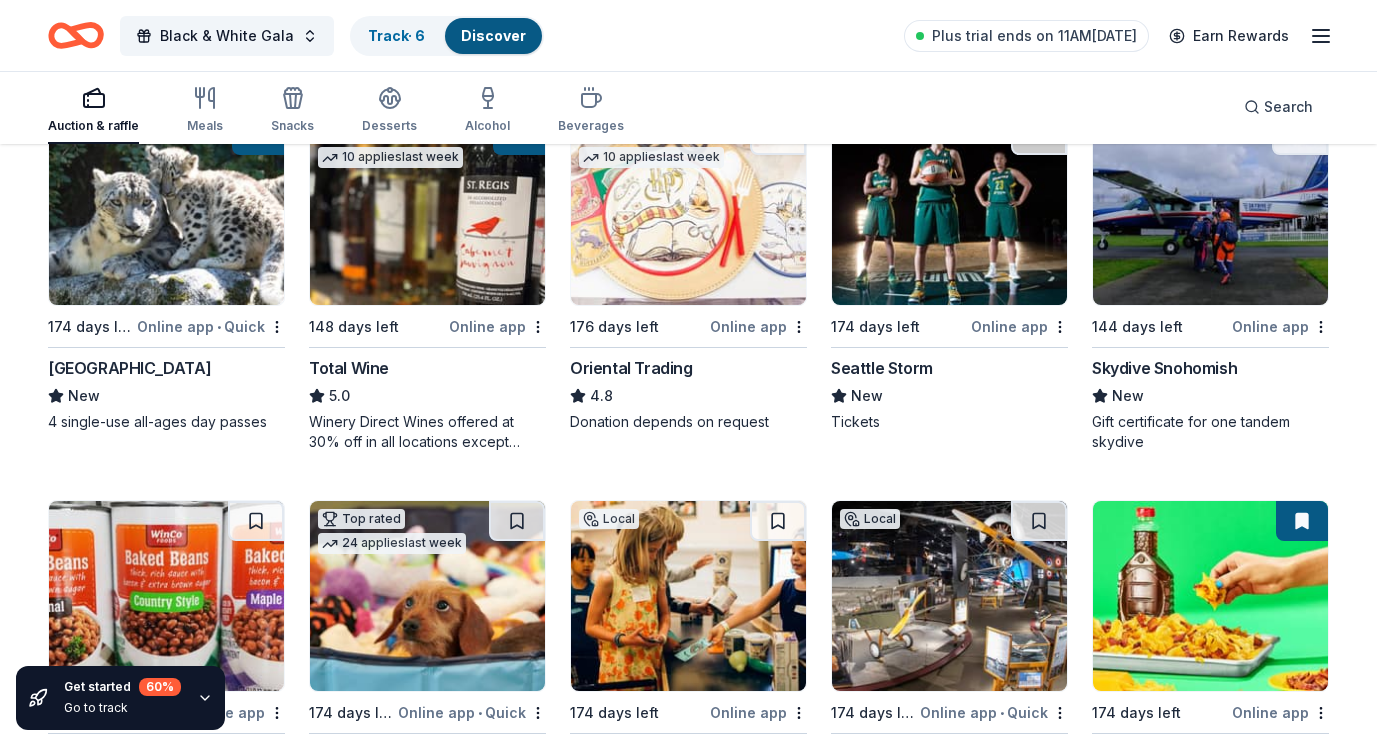 click at bounding box center (949, 210) 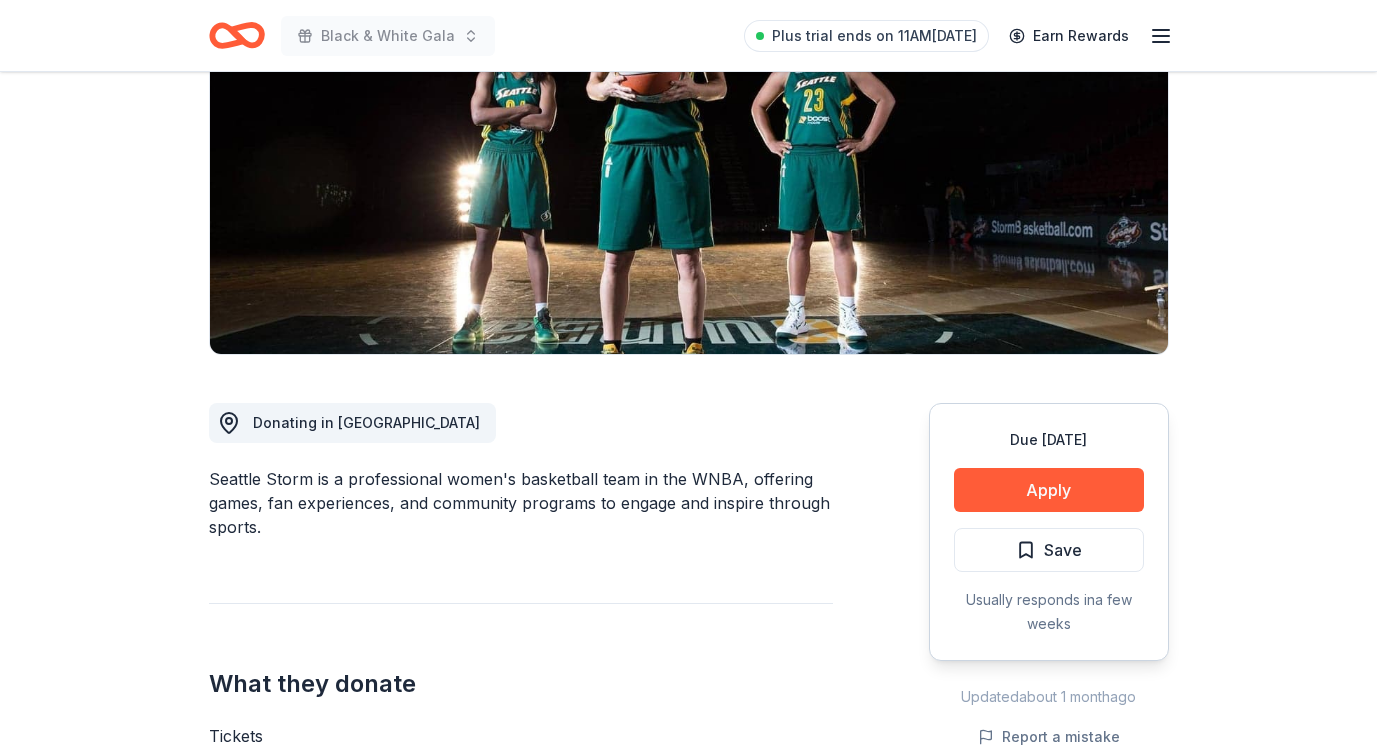 scroll, scrollTop: 308, scrollLeft: 0, axis: vertical 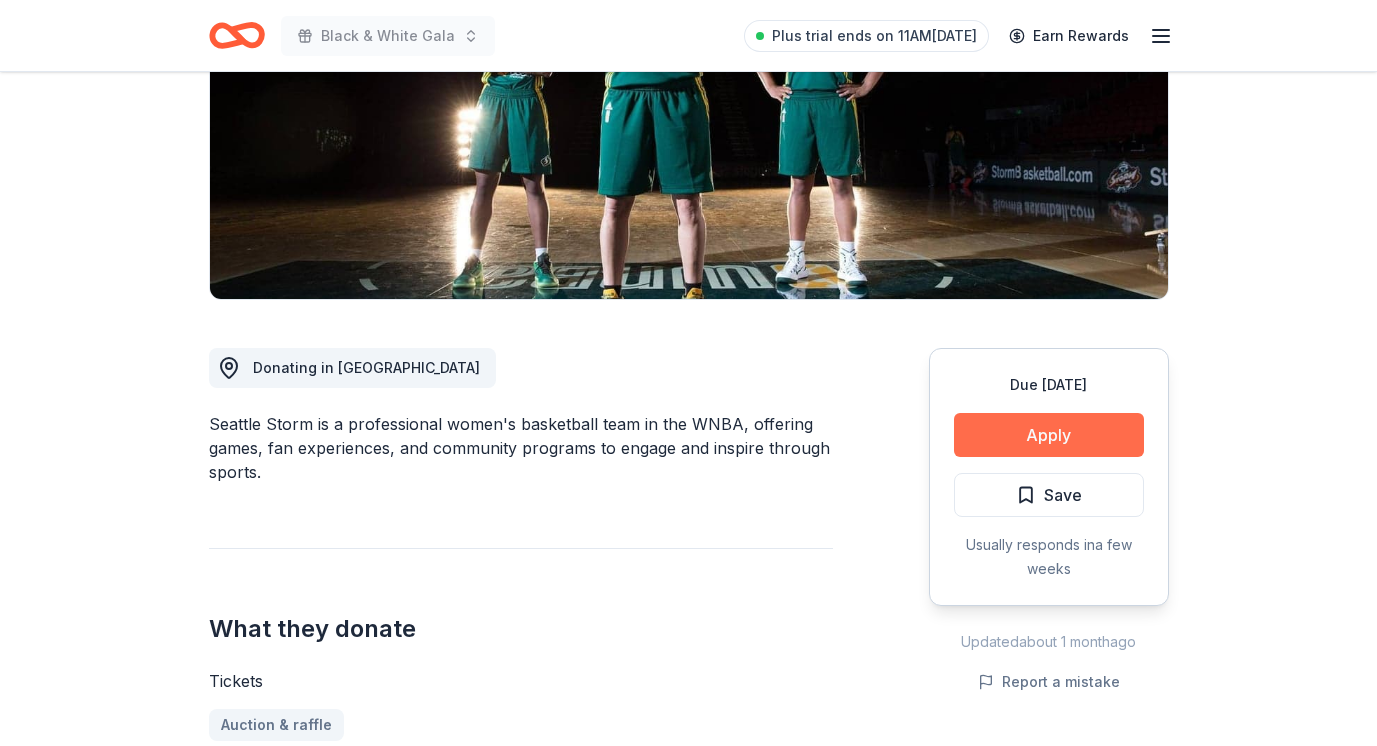 click on "Apply" at bounding box center [1049, 435] 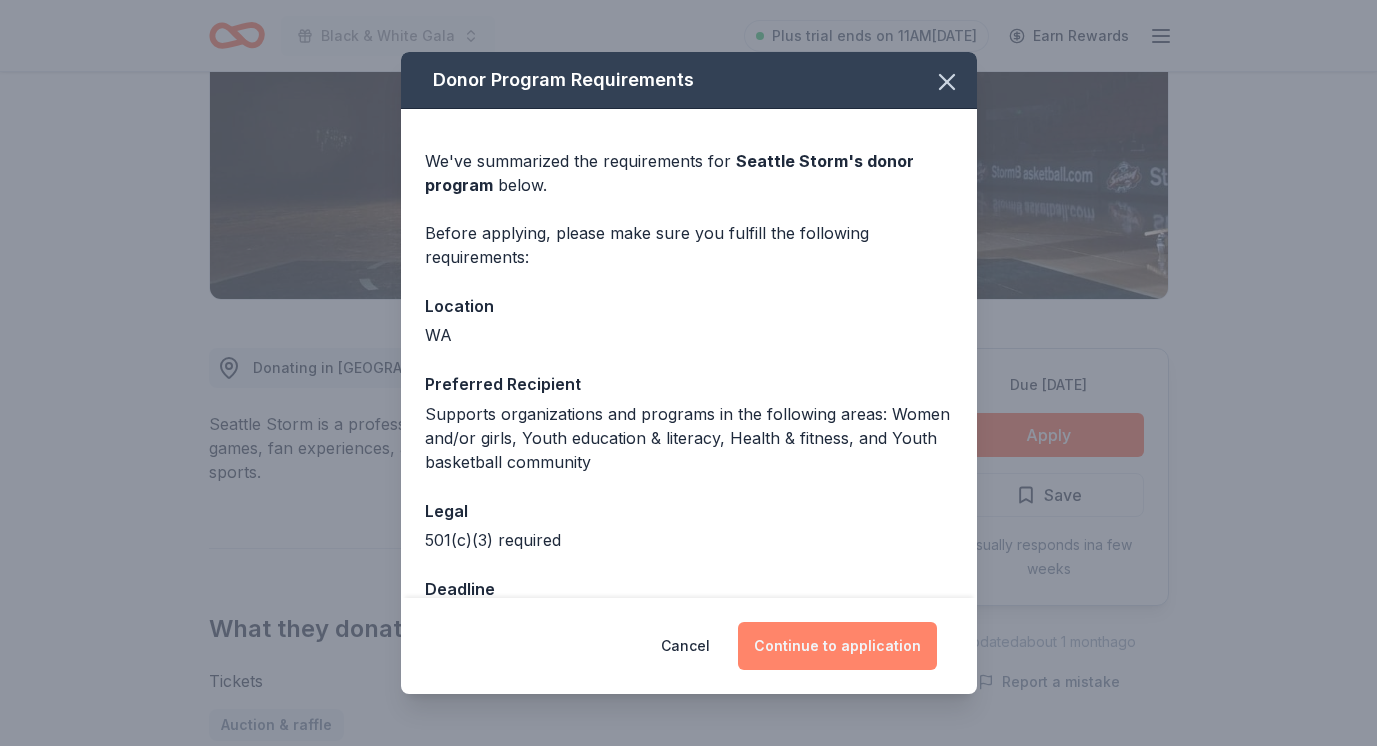 click on "Continue to application" at bounding box center (837, 646) 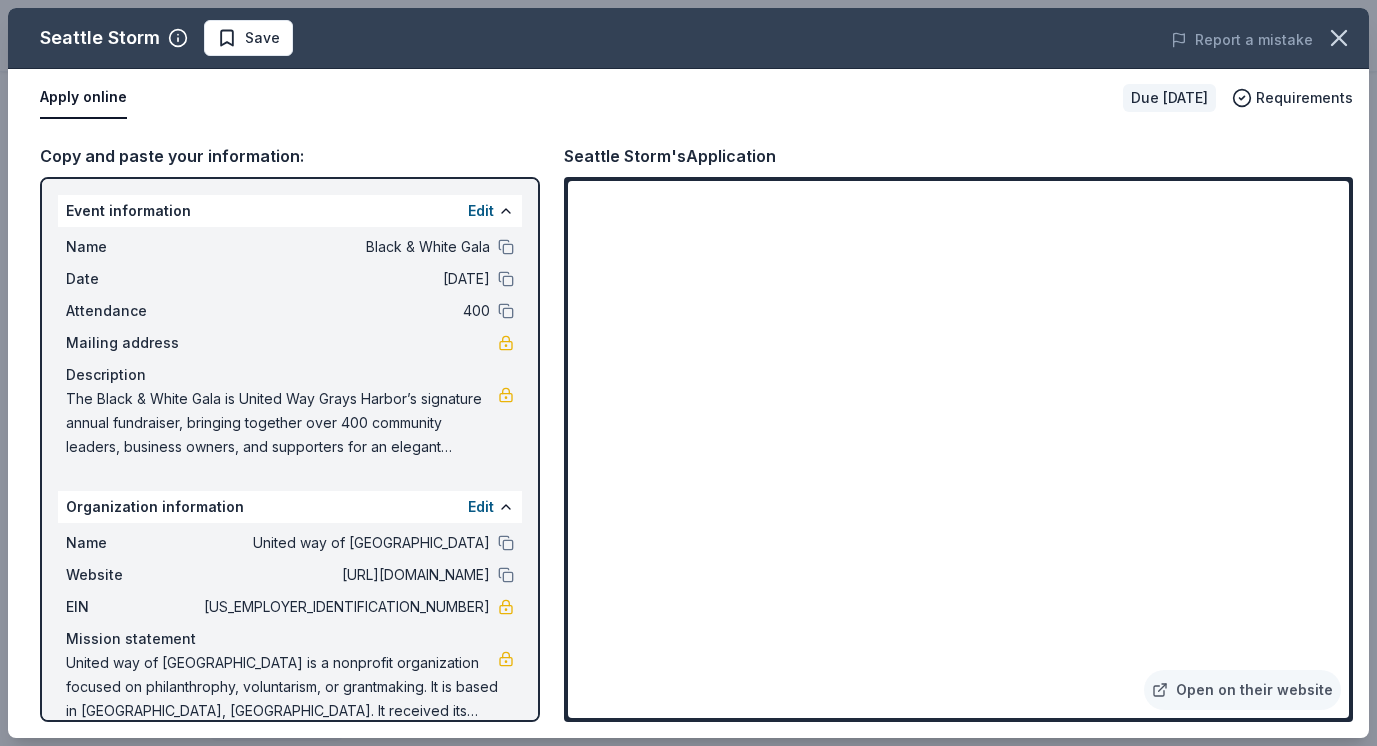 scroll, scrollTop: 27, scrollLeft: 0, axis: vertical 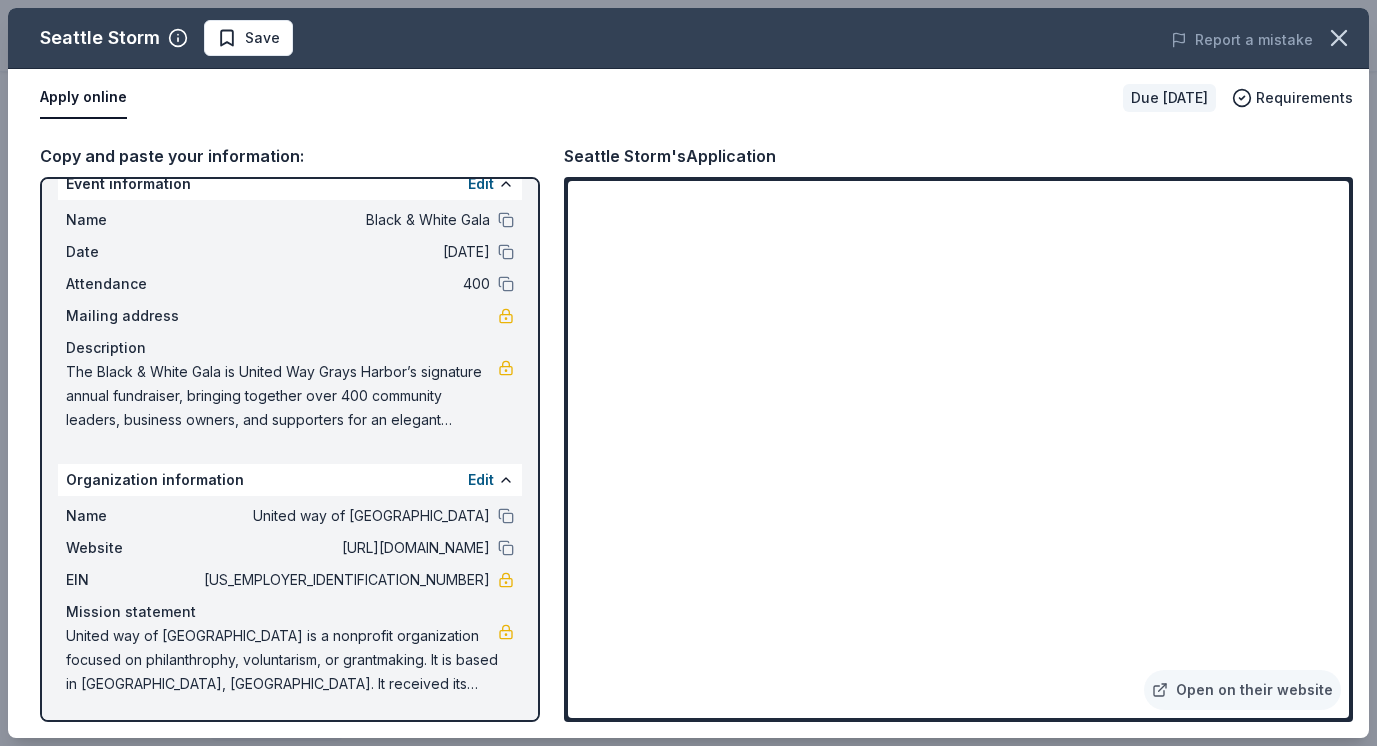 click on "United way of [GEOGRAPHIC_DATA]" at bounding box center (345, 516) 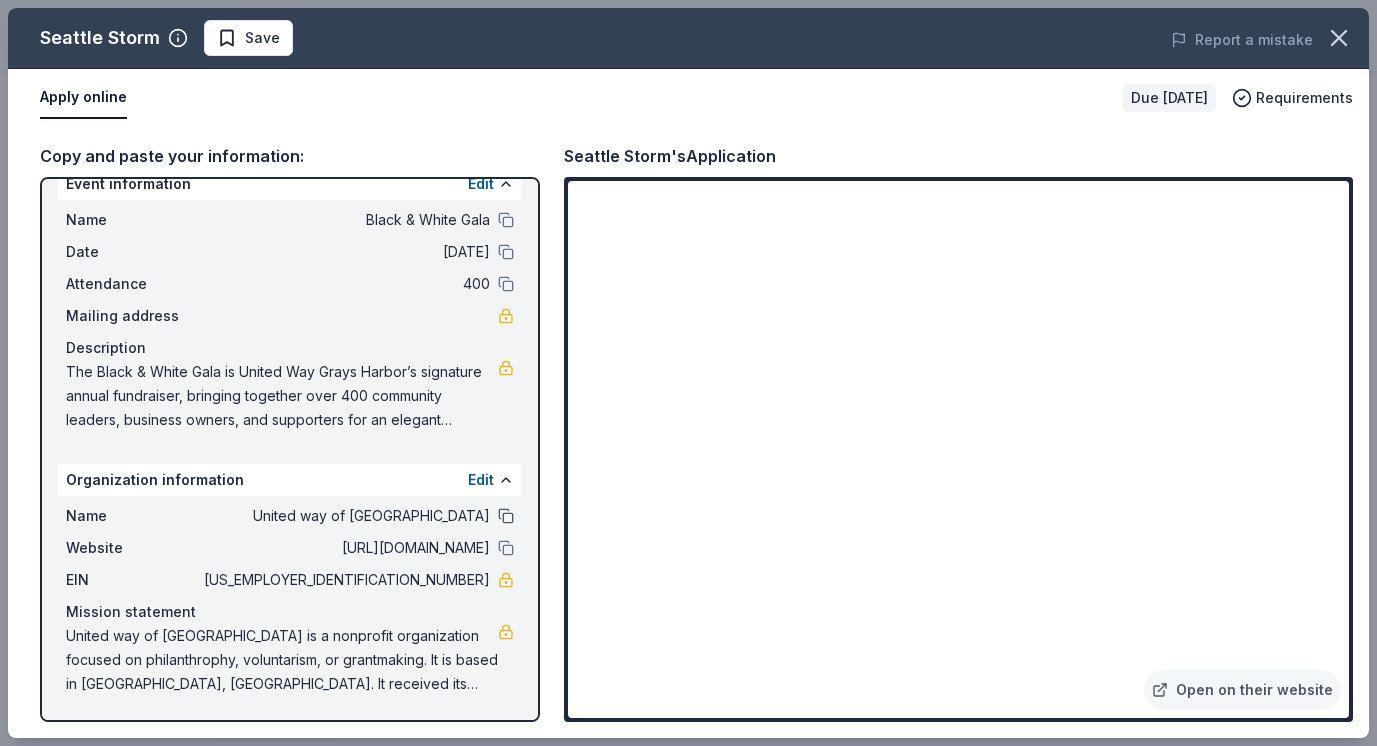 click at bounding box center [506, 516] 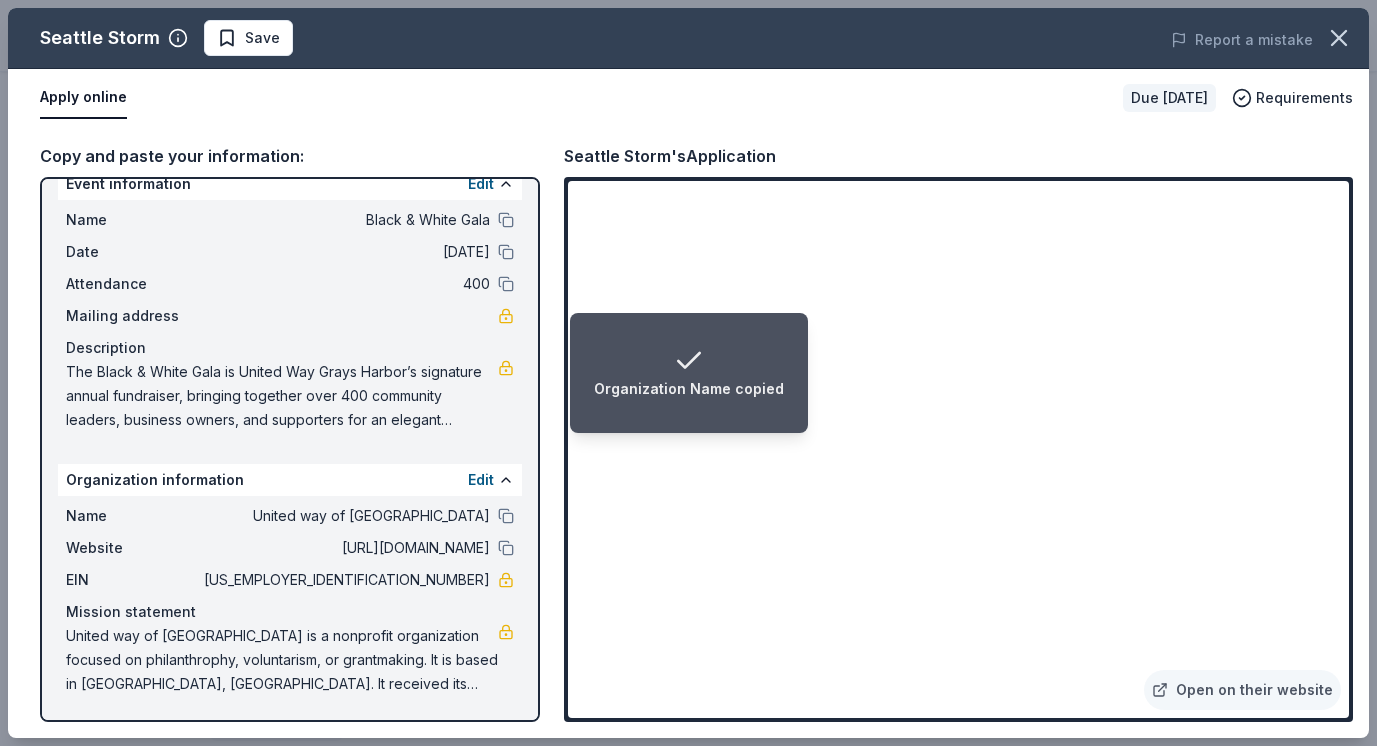 drag, startPoint x: 406, startPoint y: 568, endPoint x: 504, endPoint y: 576, distance: 98.32599 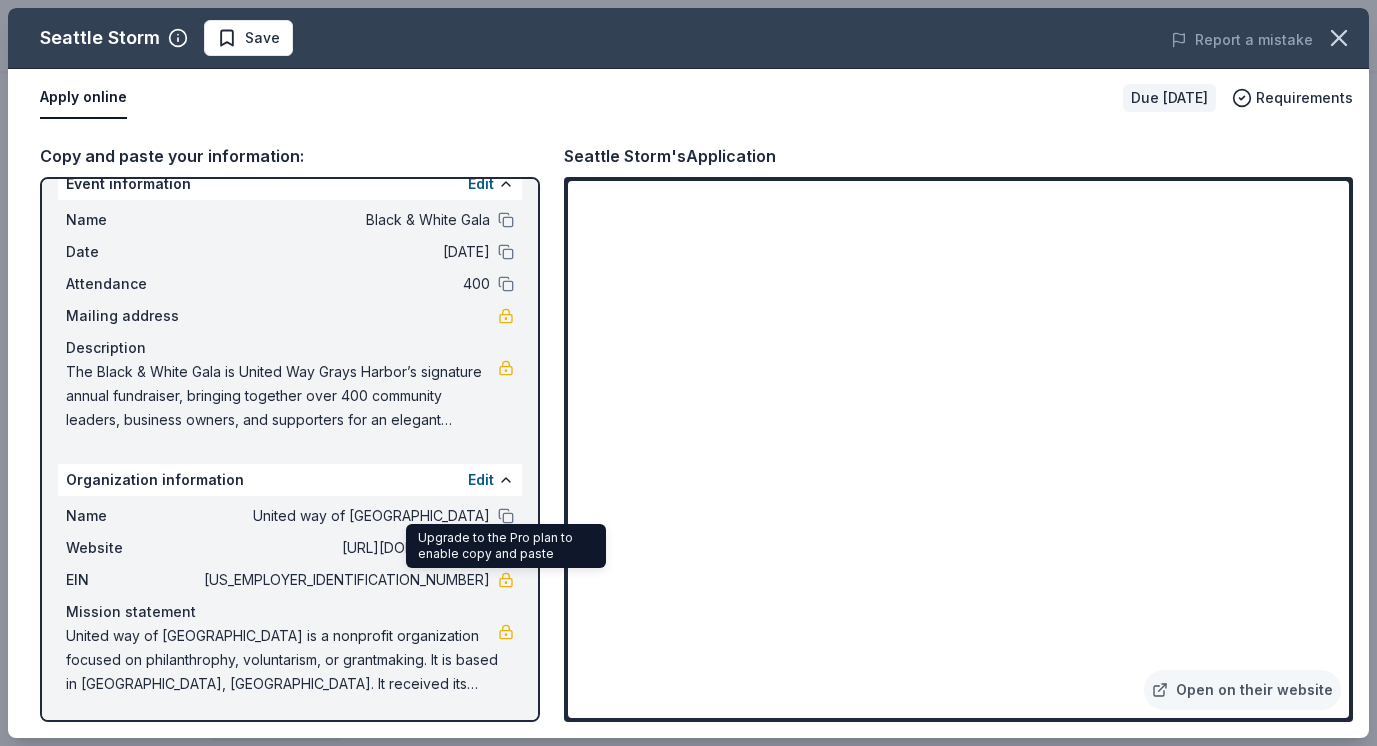 drag, startPoint x: 400, startPoint y: 582, endPoint x: 509, endPoint y: 581, distance: 109.004585 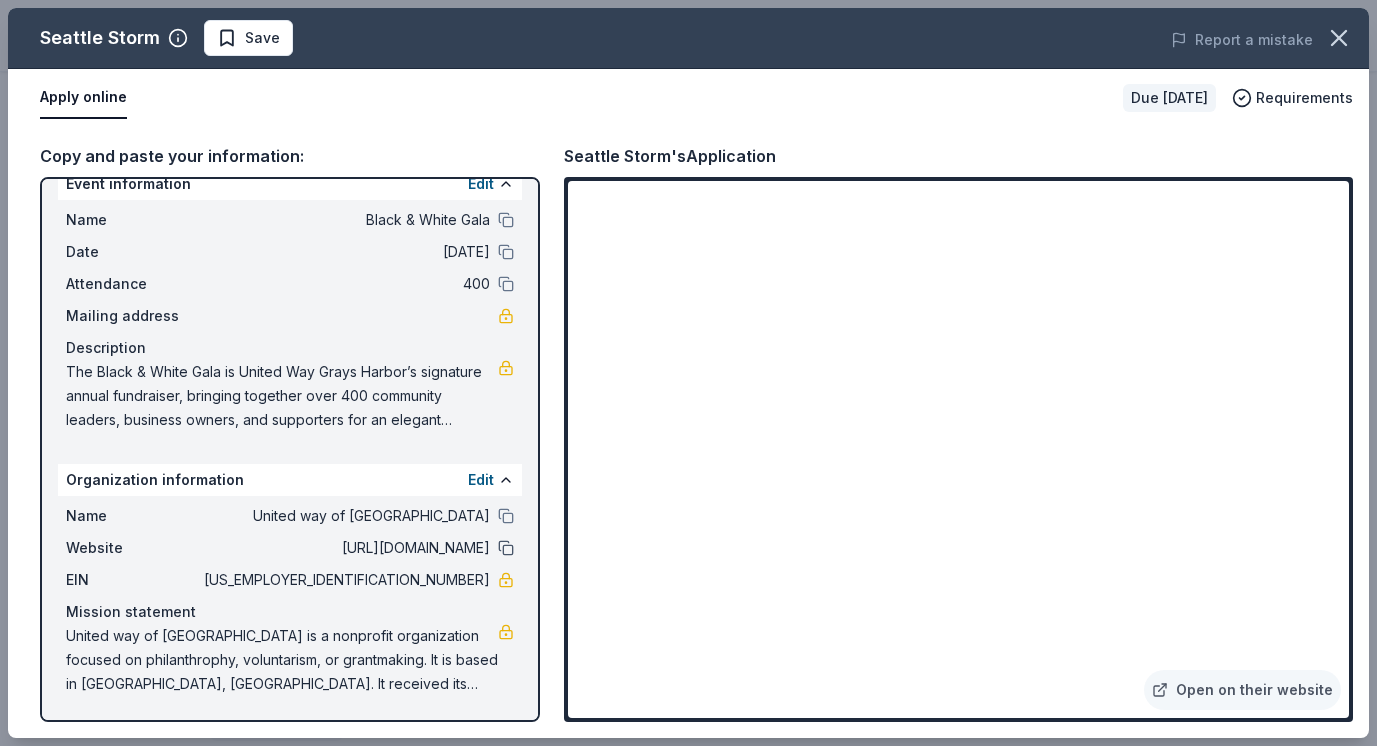 click at bounding box center [506, 548] 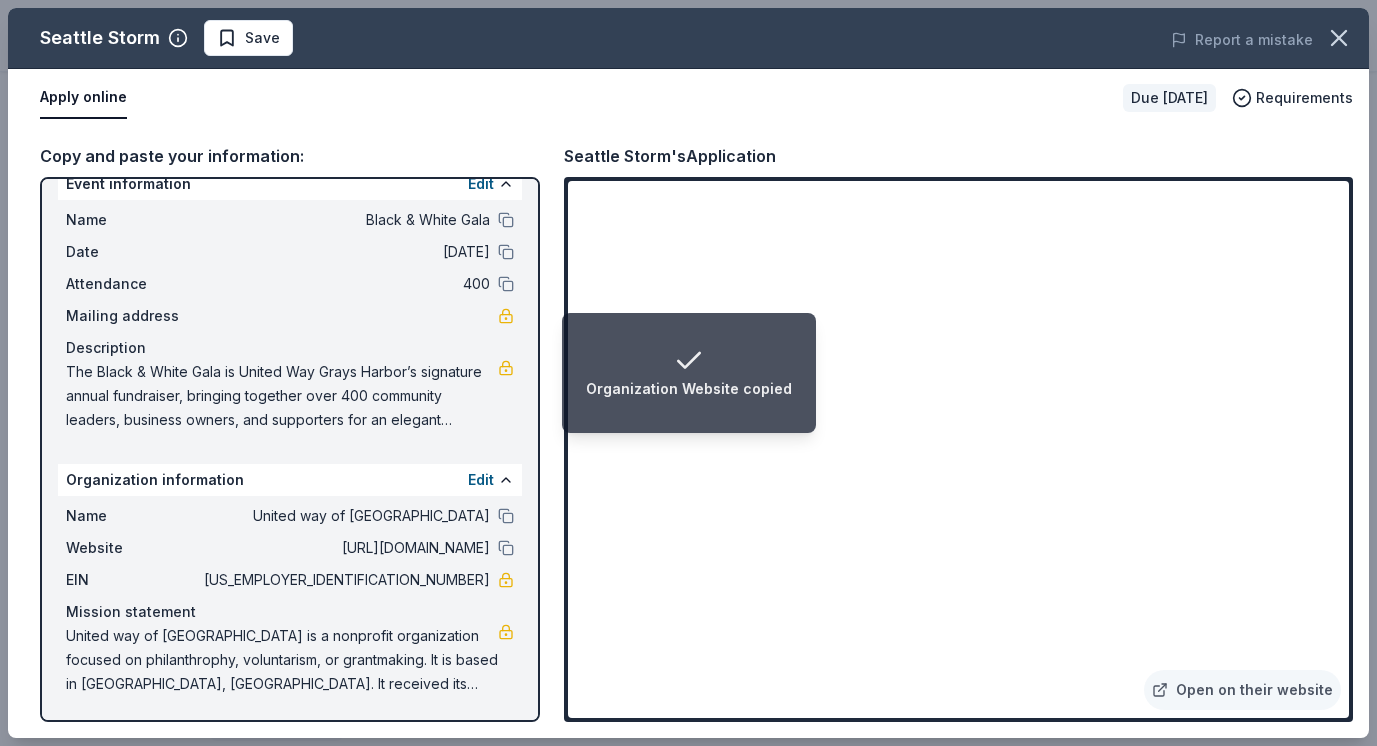 click on "[URL][DOMAIN_NAME]" at bounding box center (345, 548) 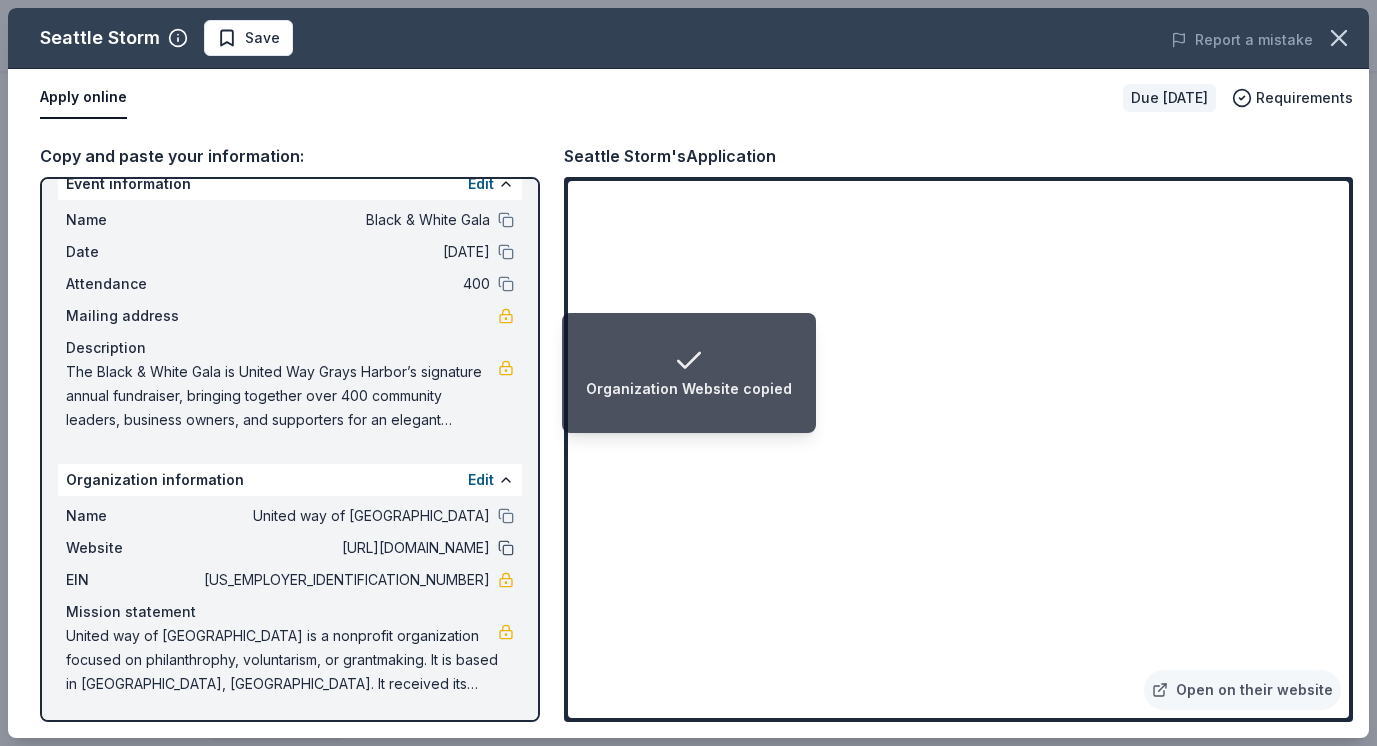 click at bounding box center [506, 548] 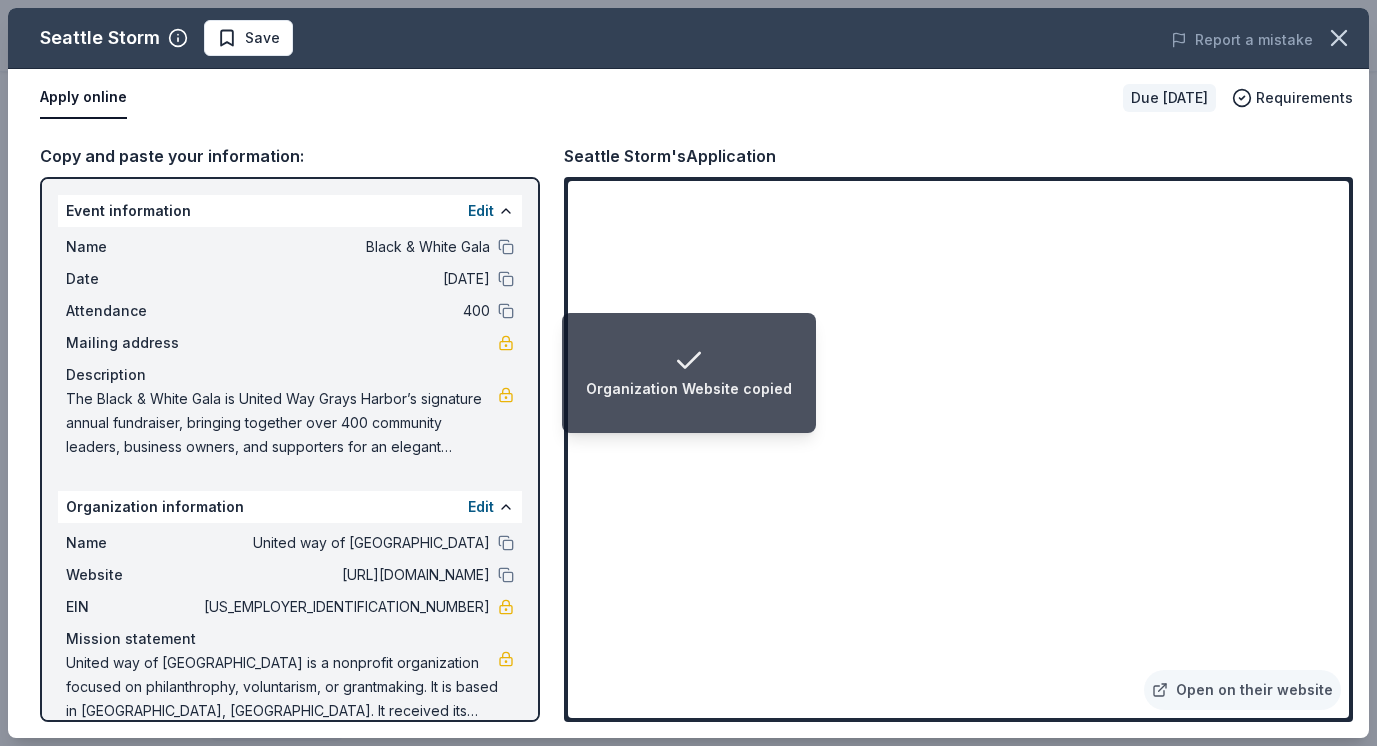scroll, scrollTop: 27, scrollLeft: 0, axis: vertical 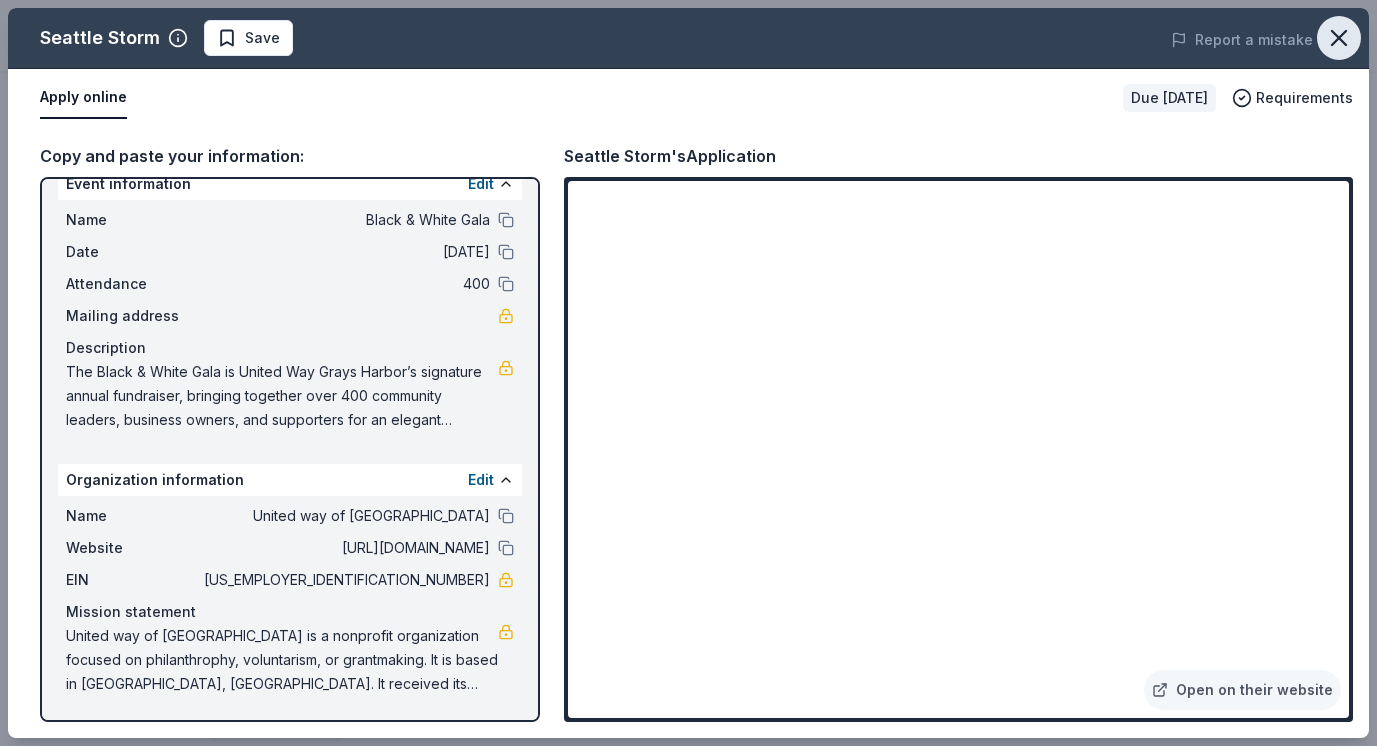 click 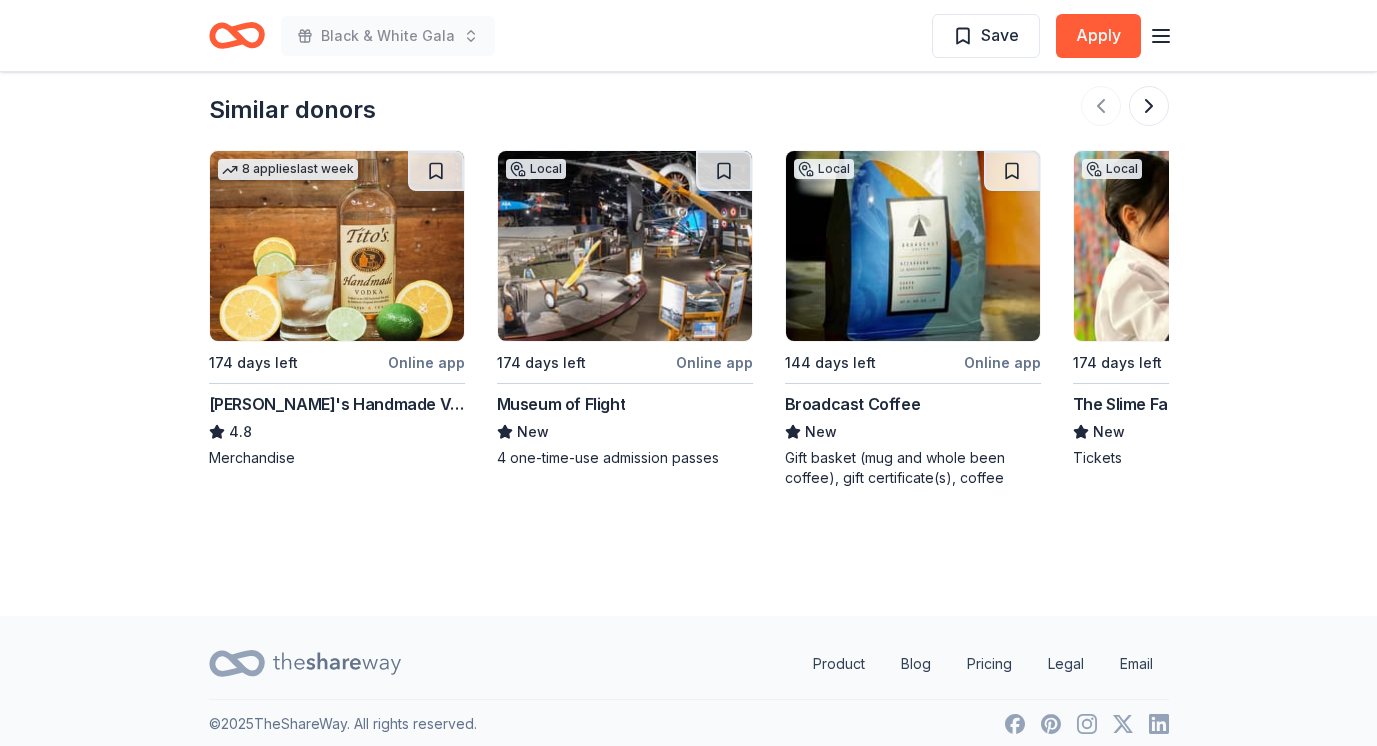 scroll, scrollTop: 1965, scrollLeft: 0, axis: vertical 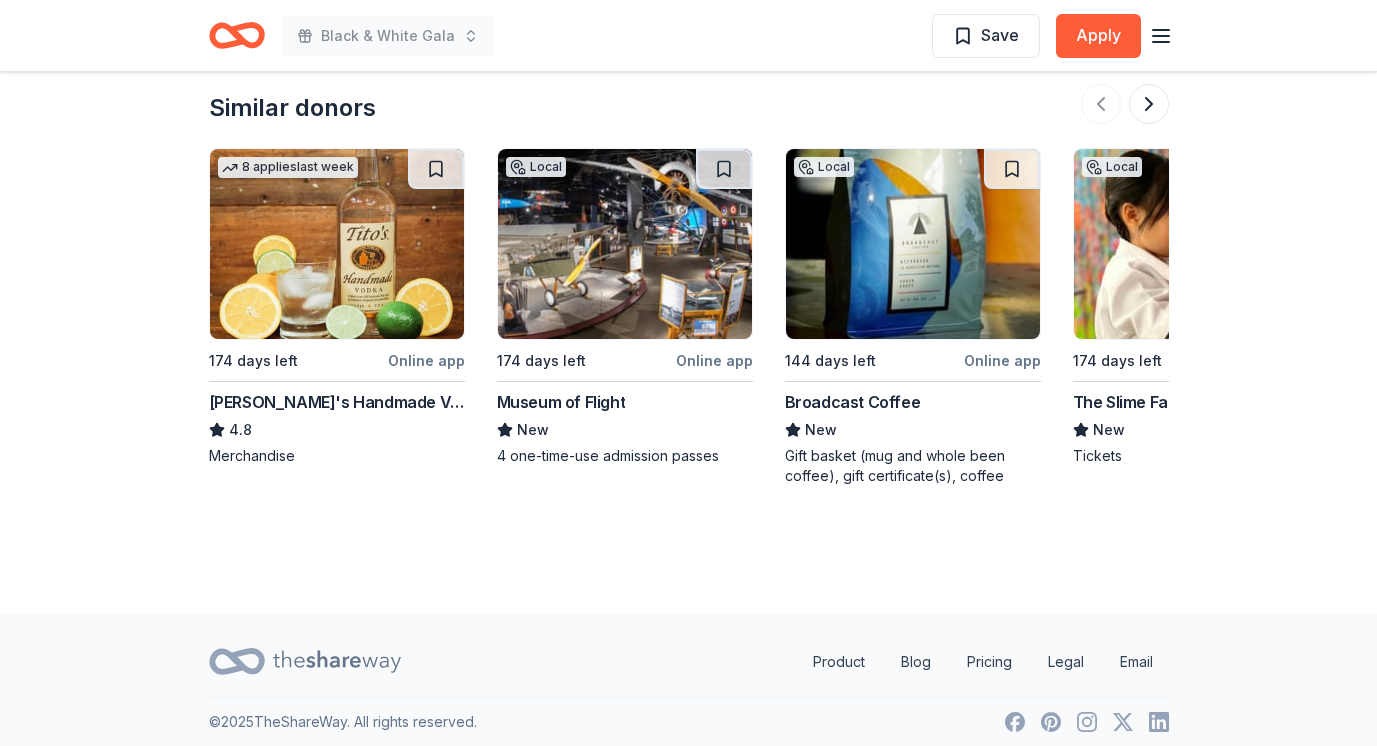 click at bounding box center (337, 244) 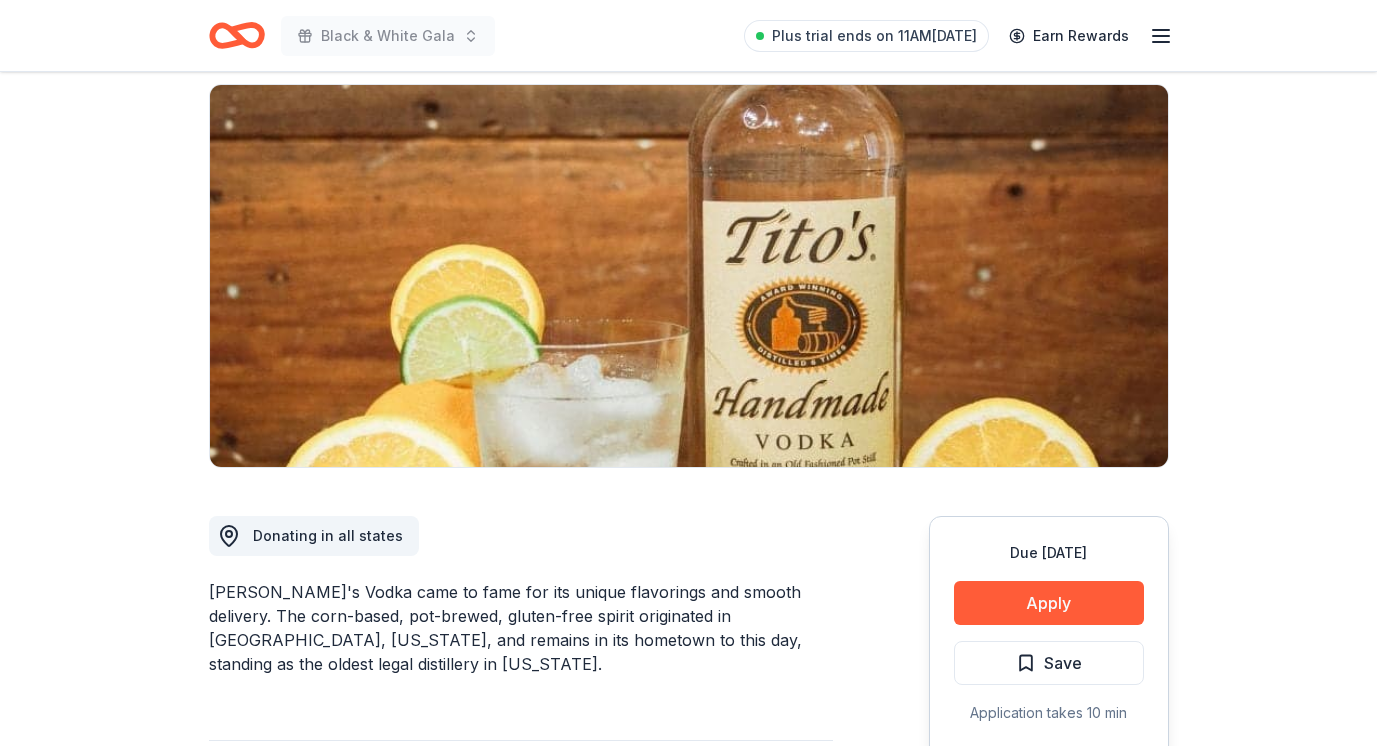 scroll, scrollTop: 287, scrollLeft: 0, axis: vertical 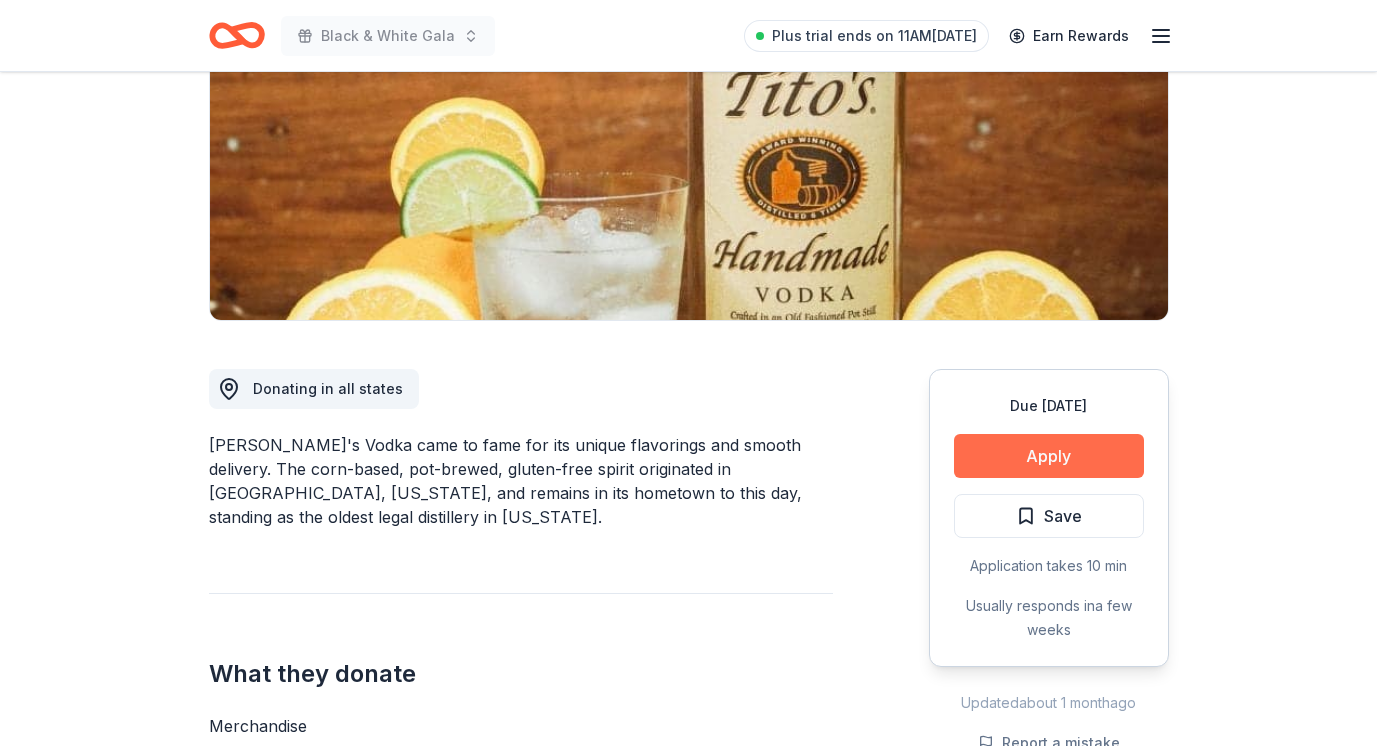 click on "Apply" at bounding box center (1049, 456) 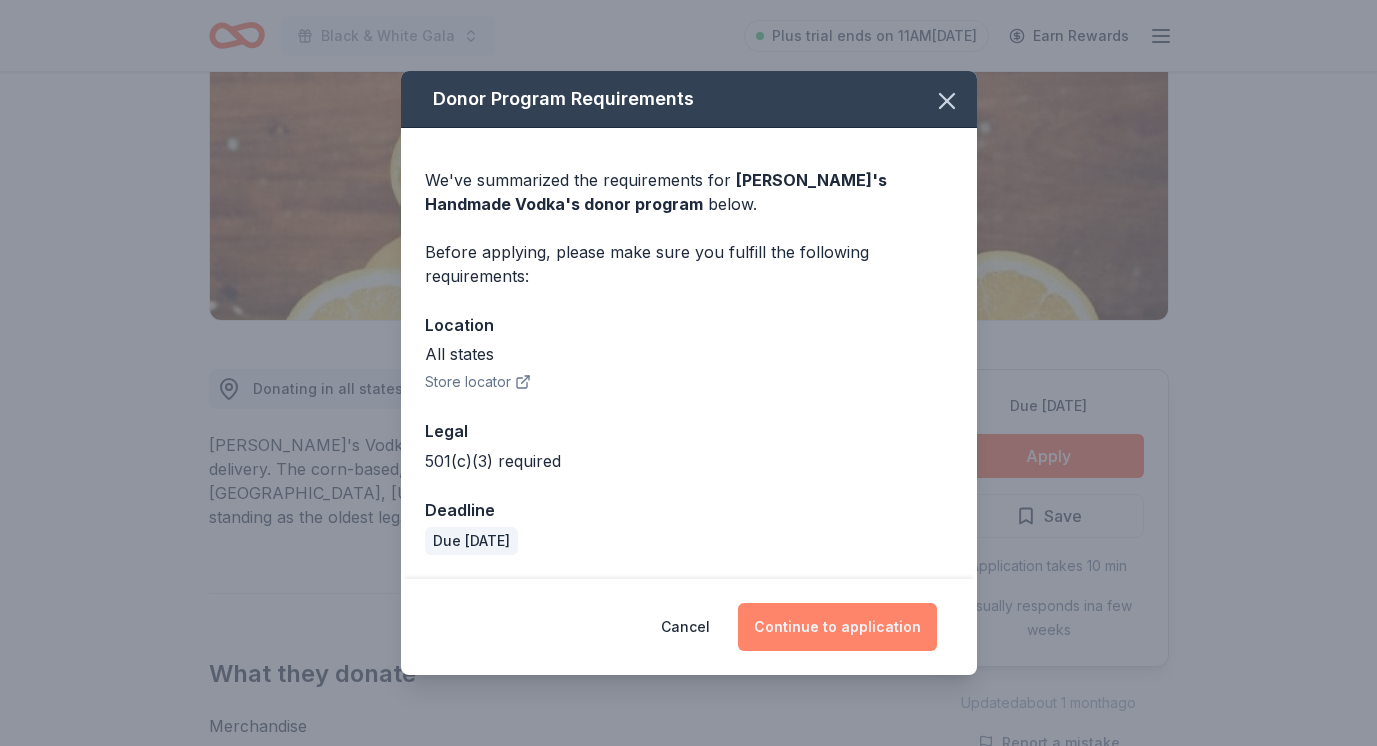 click on "Continue to application" at bounding box center (837, 627) 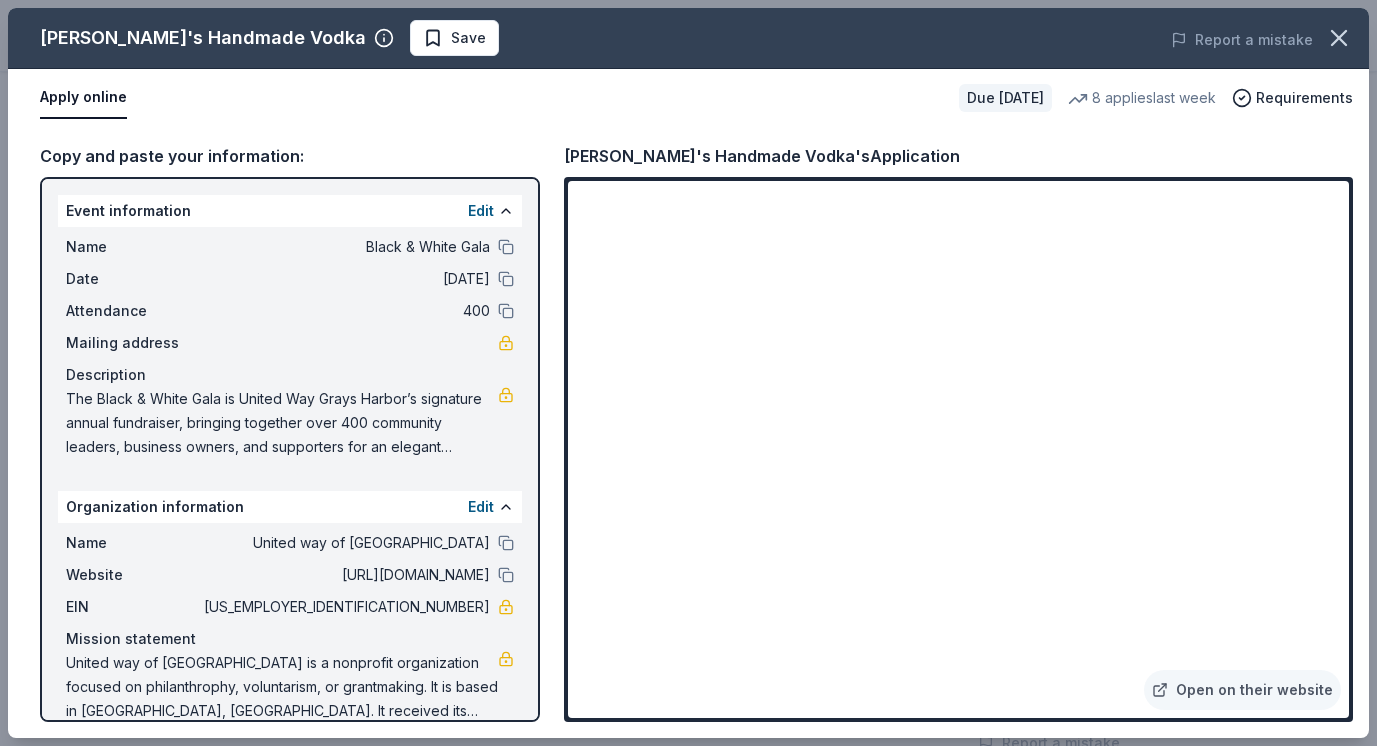 scroll, scrollTop: 27, scrollLeft: 0, axis: vertical 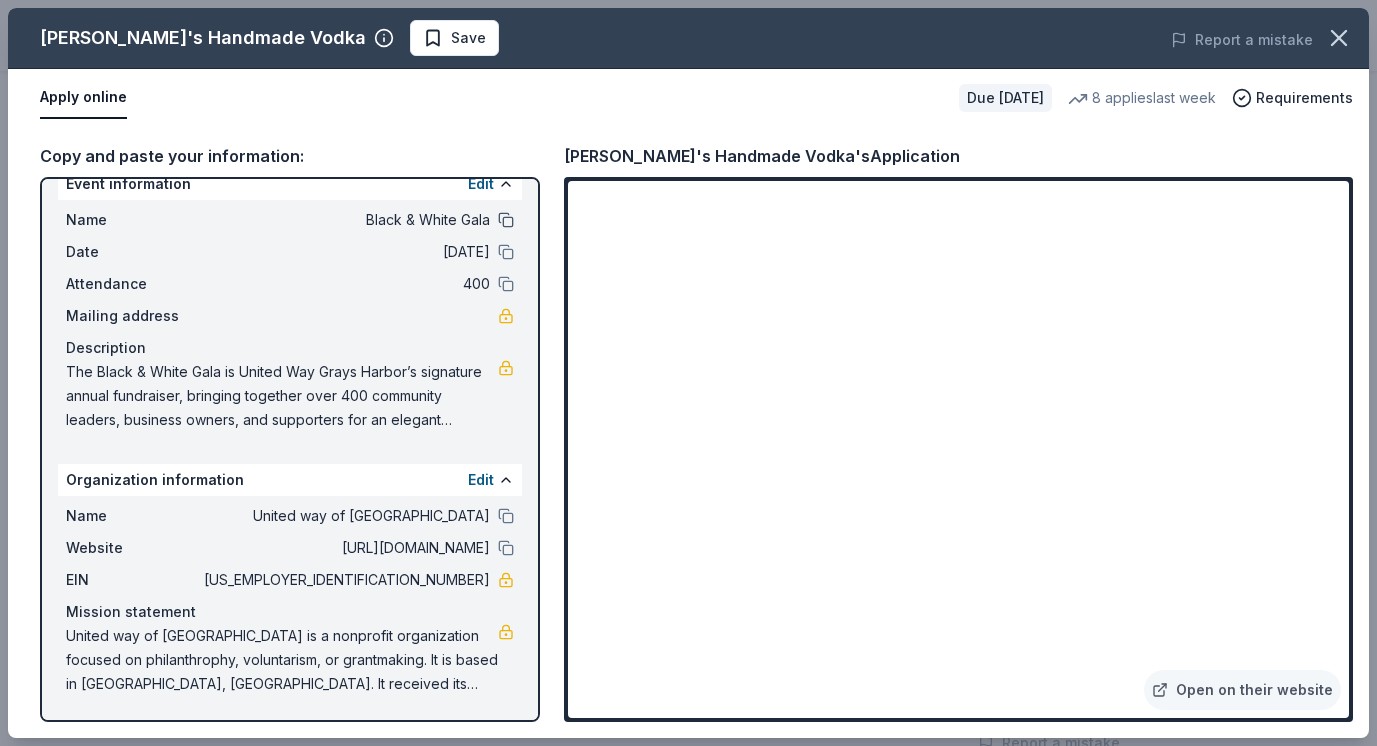 click at bounding box center (506, 220) 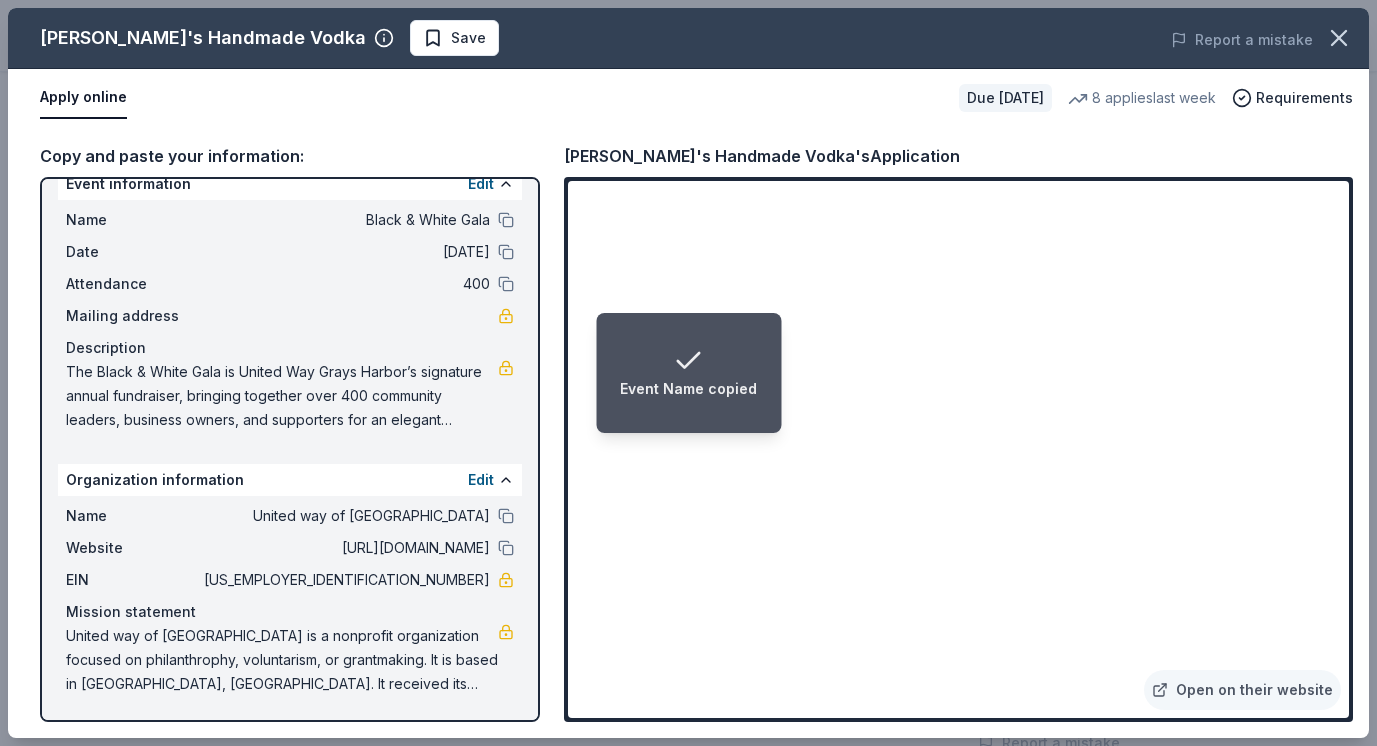 click on "The Black & White Gala is United Way Grays Harbor’s signature annual fundraiser, bringing together over 400 community leaders, business owners, and supporters for an elegant evening of dining, auctions, and community impact. Funds raised support families facing hunger, housing instability, health crises, and educational barriers across [GEOGRAPHIC_DATA] and [GEOGRAPHIC_DATA]. This event funds critical programs that build food security, support mental and physical health, mentor youth, and stabilize families in need. Guests include professionals, retirees, and philanthropists who are passionate about creating positive local change." at bounding box center (282, 396) 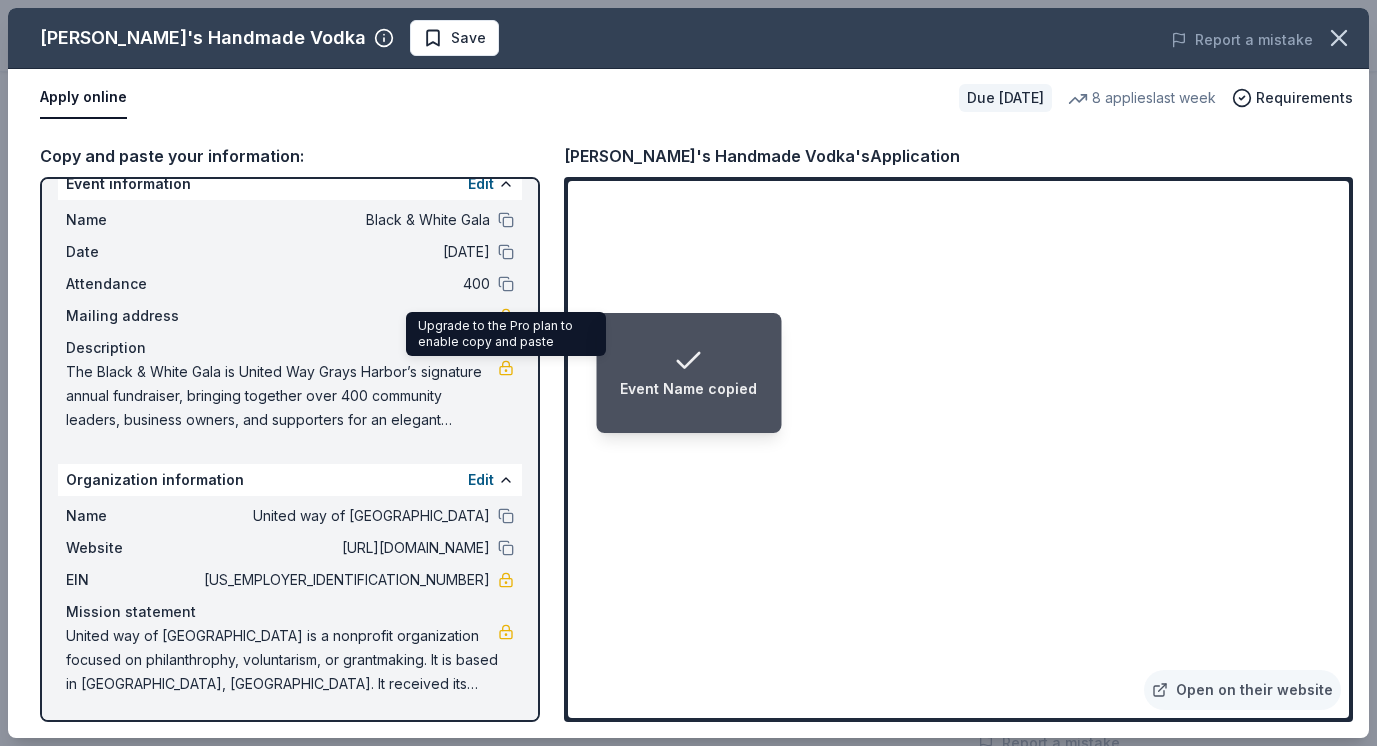 click at bounding box center [506, 368] 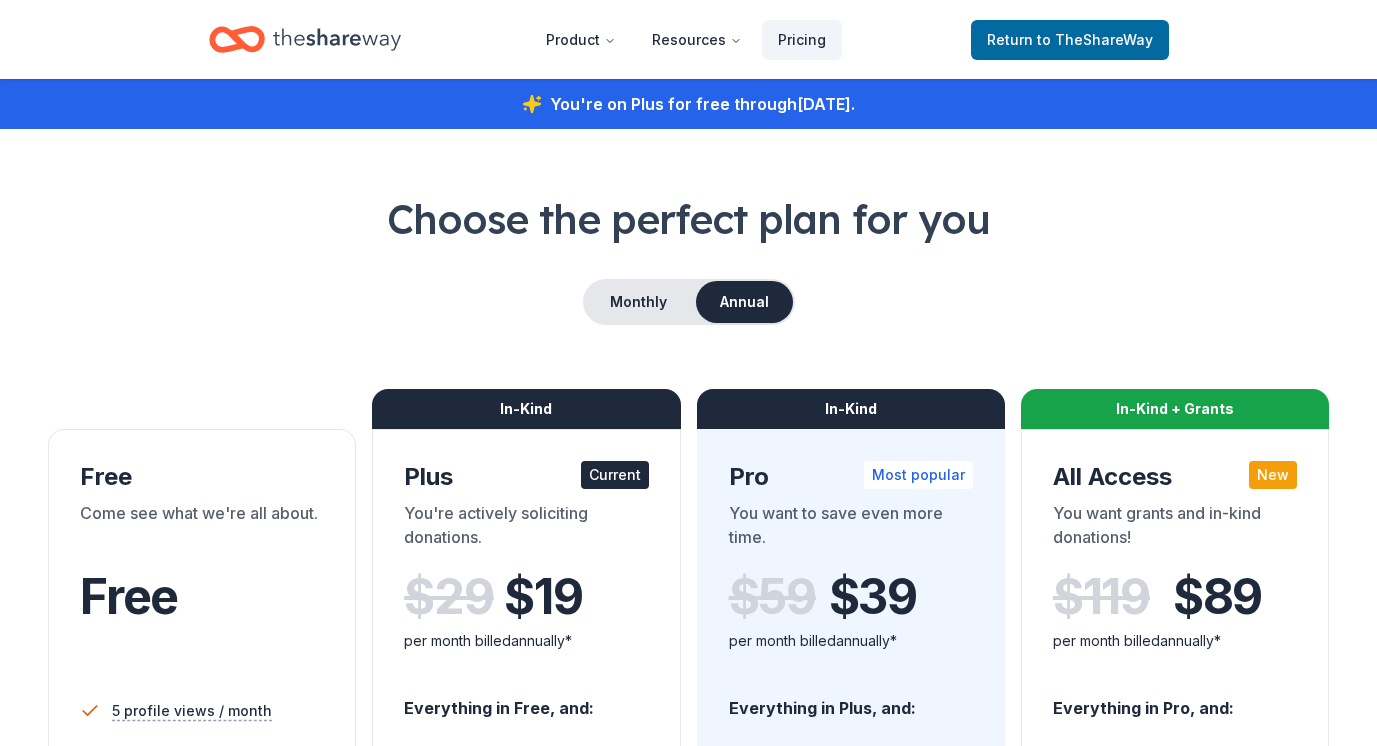 scroll, scrollTop: 0, scrollLeft: 0, axis: both 